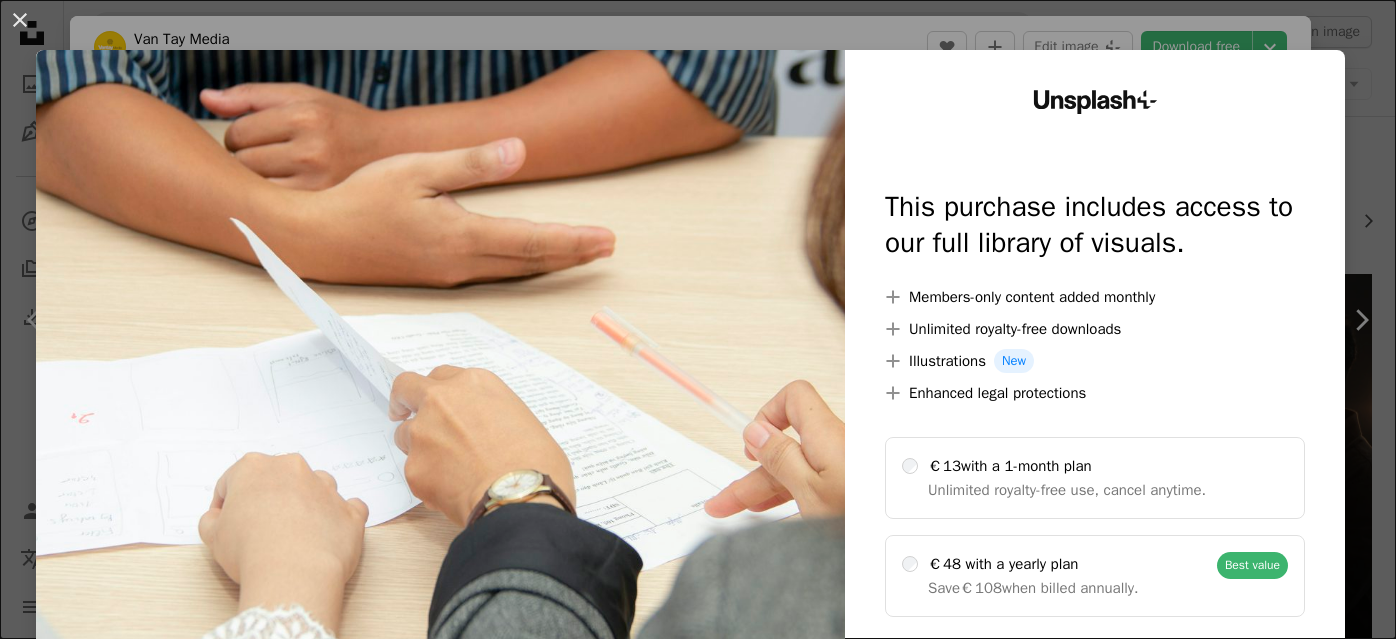 scroll, scrollTop: 3636, scrollLeft: 0, axis: vertical 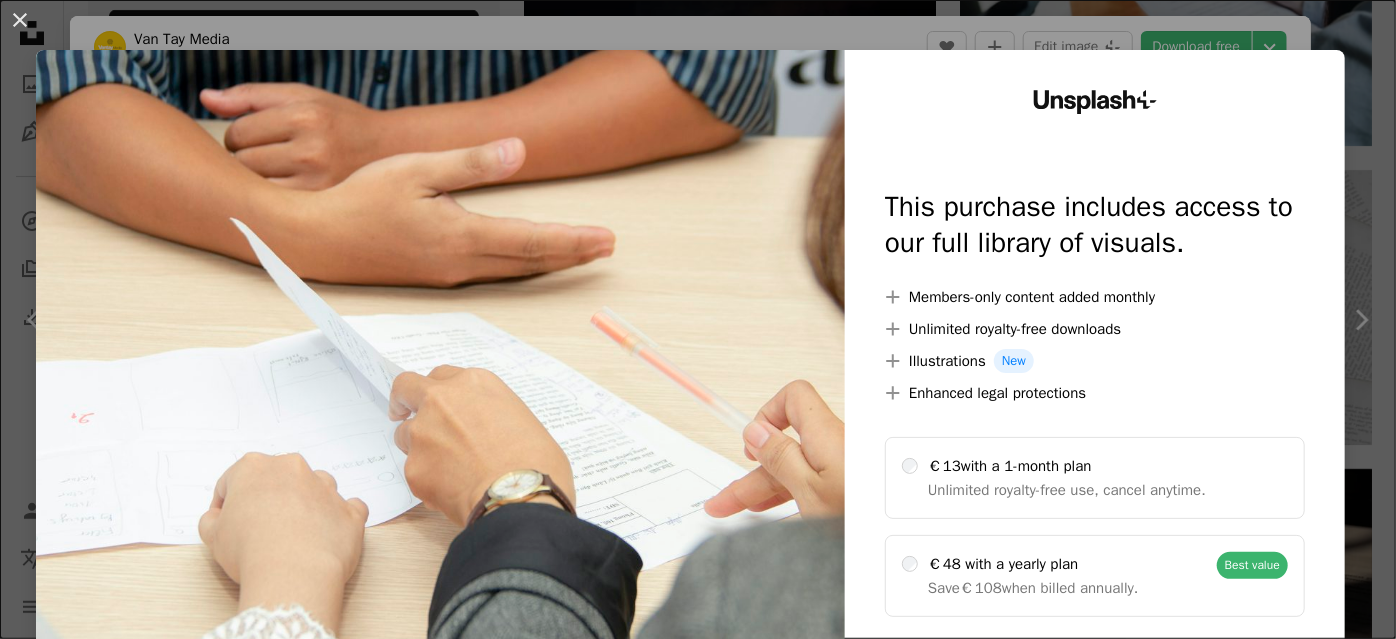 click on "An X shape Unsplash+ This purchase includes access to our full library of visuals. A plus sign Members-only content added monthly A plus sign Unlimited royalty-free downloads A plus sign Illustrations  New A plus sign Enhanced legal protections €13  with a 1-month plan Unlimited royalty-free use, cancel anytime. €48   with a yearly plan Save  €108  when billed annually. Best value Continue with purchase Taxes where applicable. Renews automatically. Cancel anytime." at bounding box center (698, 319) 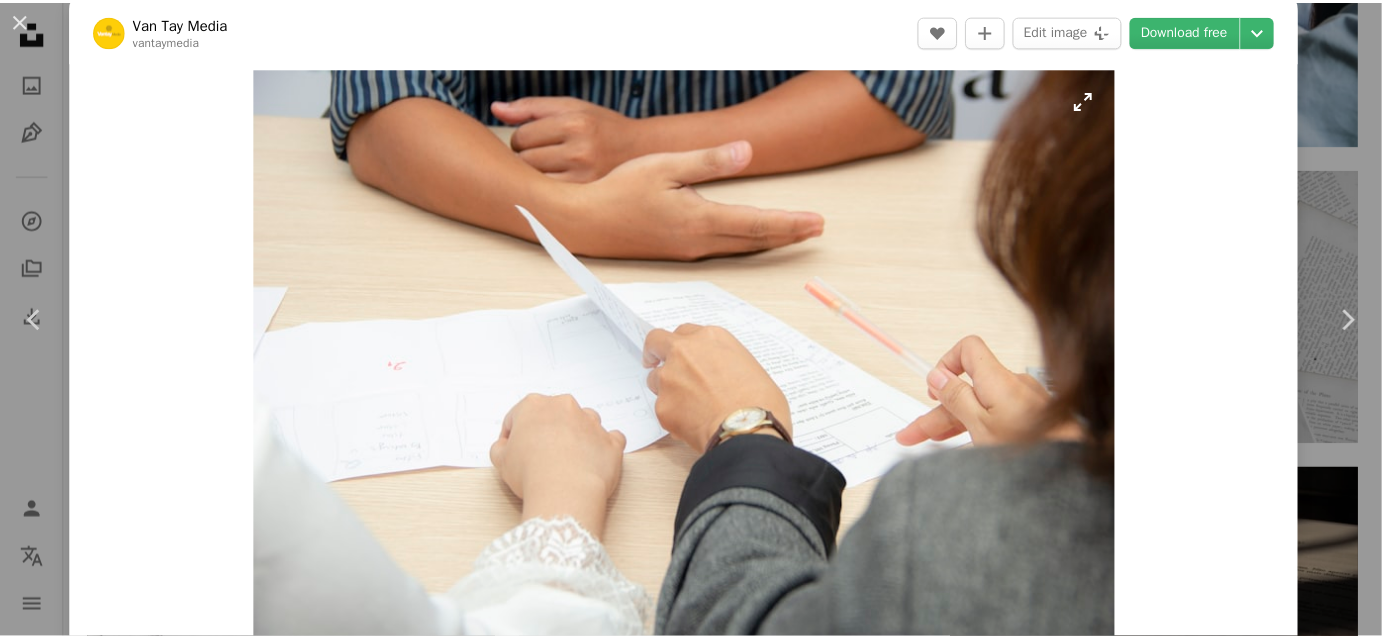 scroll, scrollTop: 0, scrollLeft: 0, axis: both 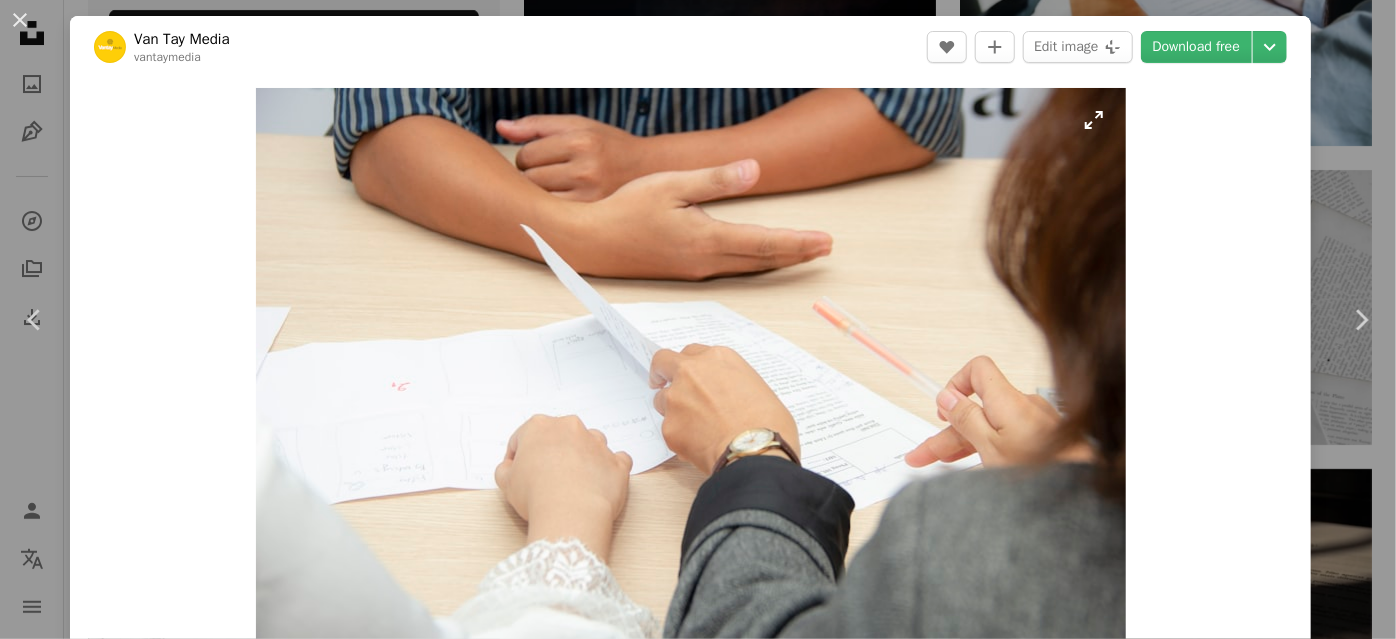 type 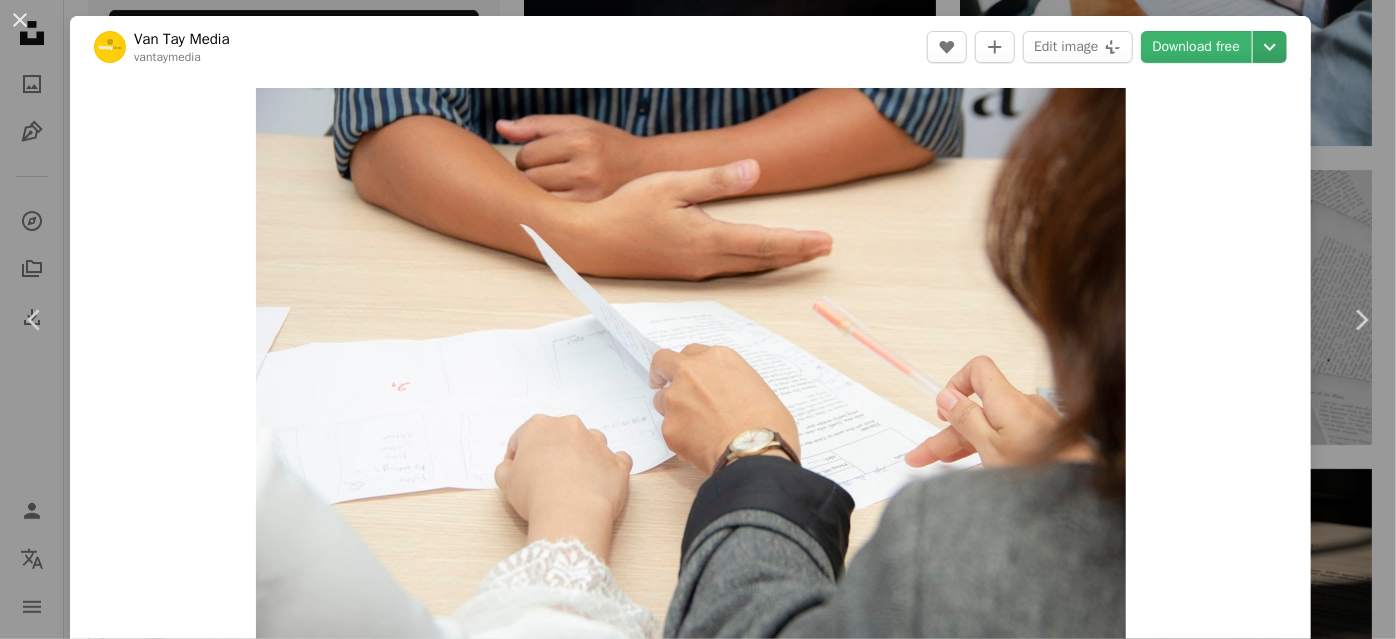 click on "Chevron down" 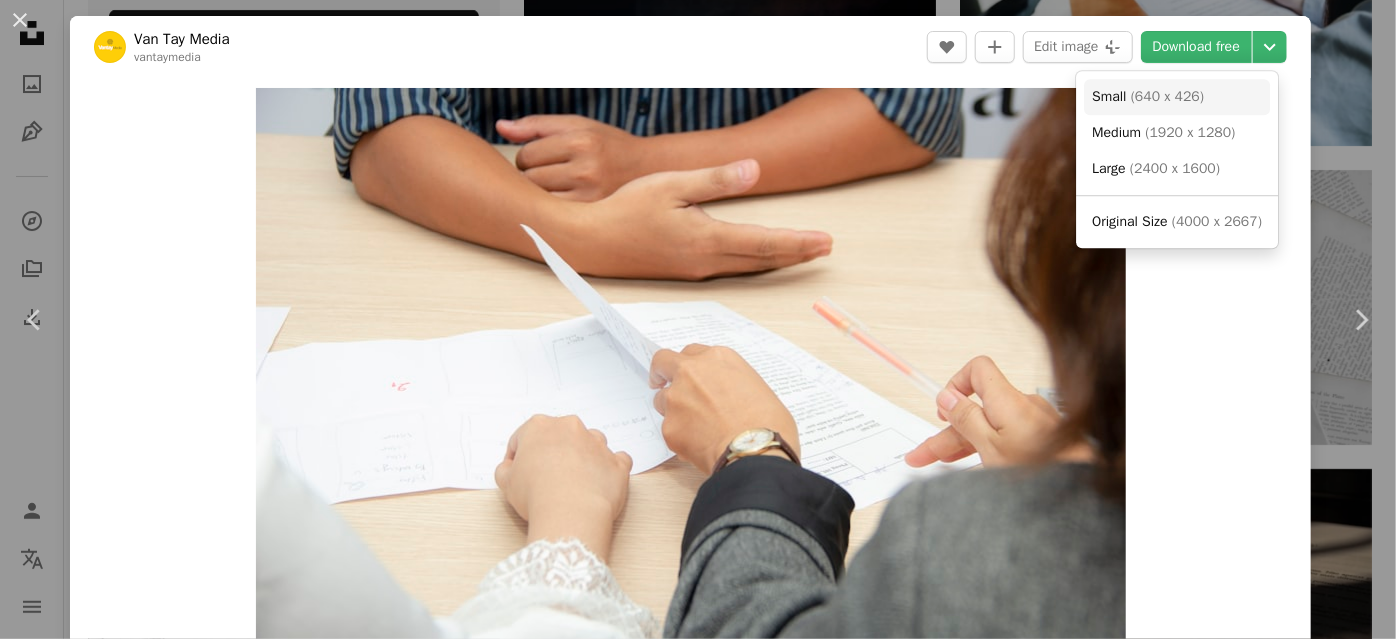 click on "( 640 x 426 )" at bounding box center [1167, 96] 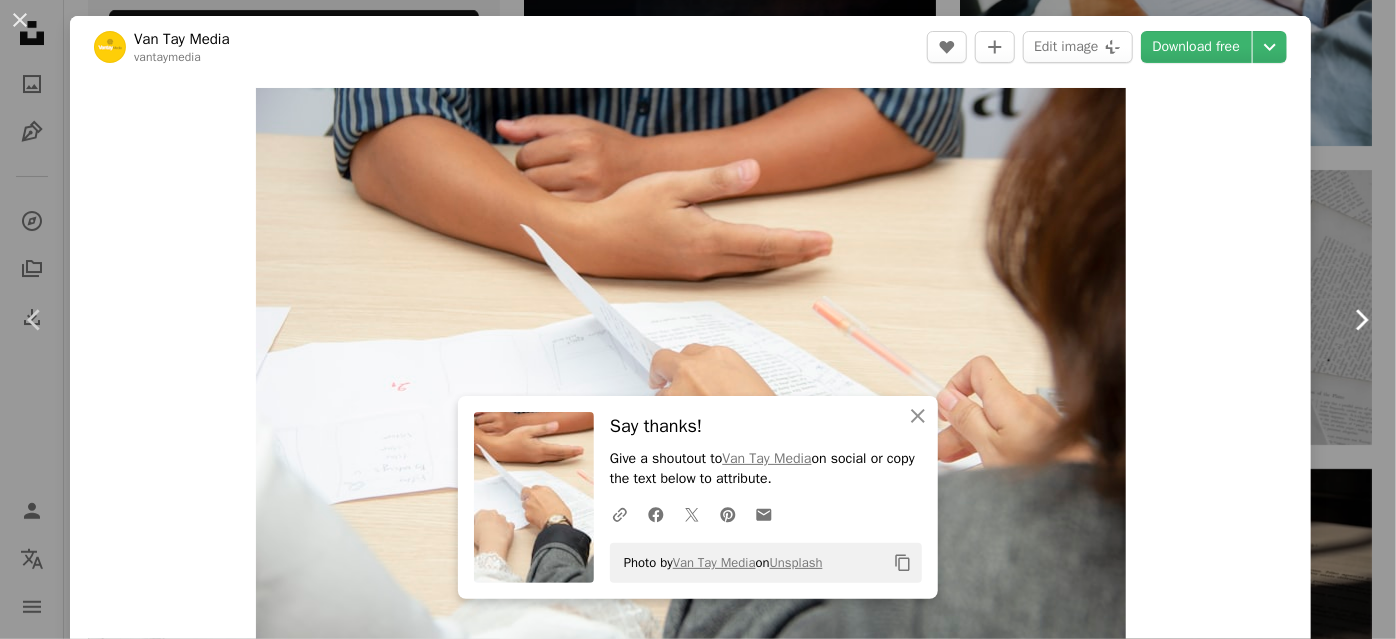 click on "Chevron right" at bounding box center (1361, 320) 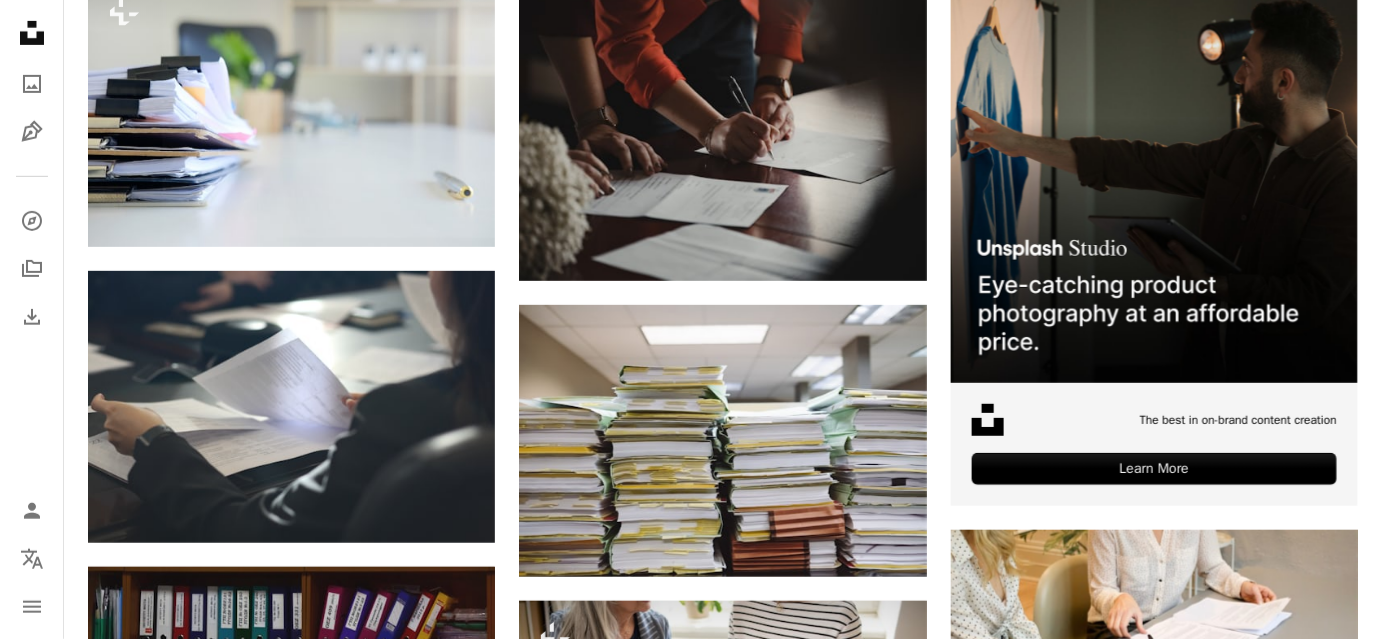 scroll, scrollTop: 0, scrollLeft: 0, axis: both 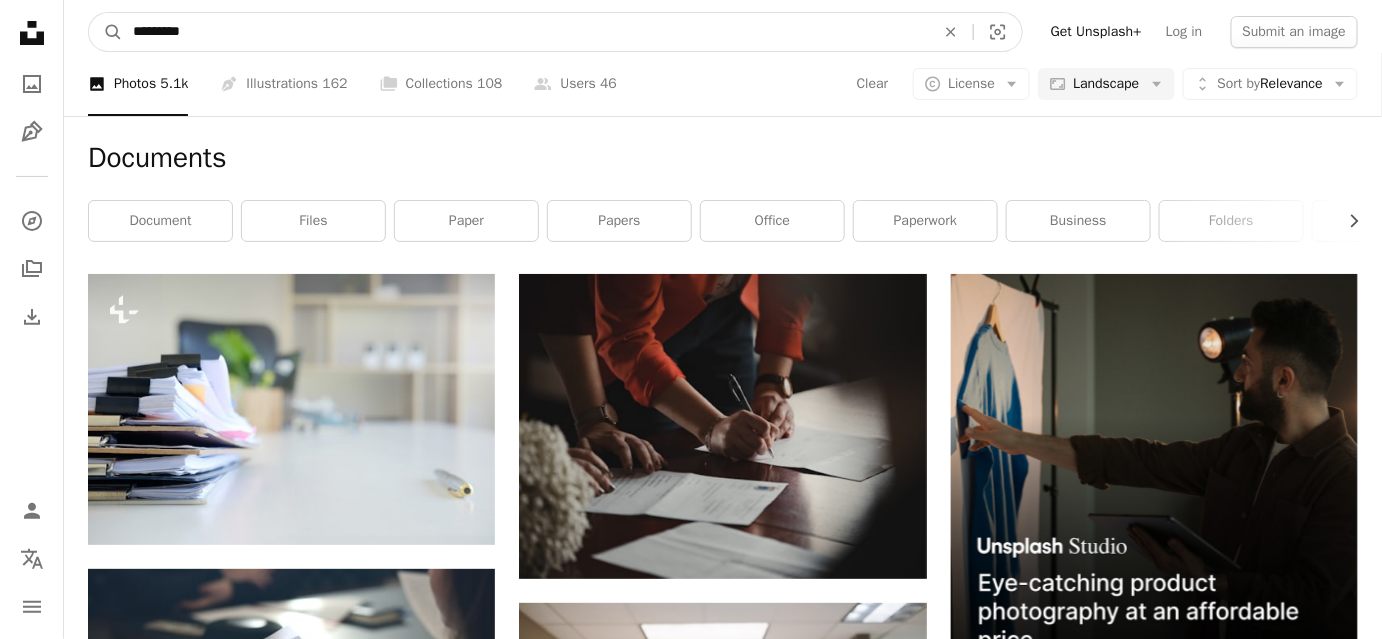 click on "*********" at bounding box center (526, 32) 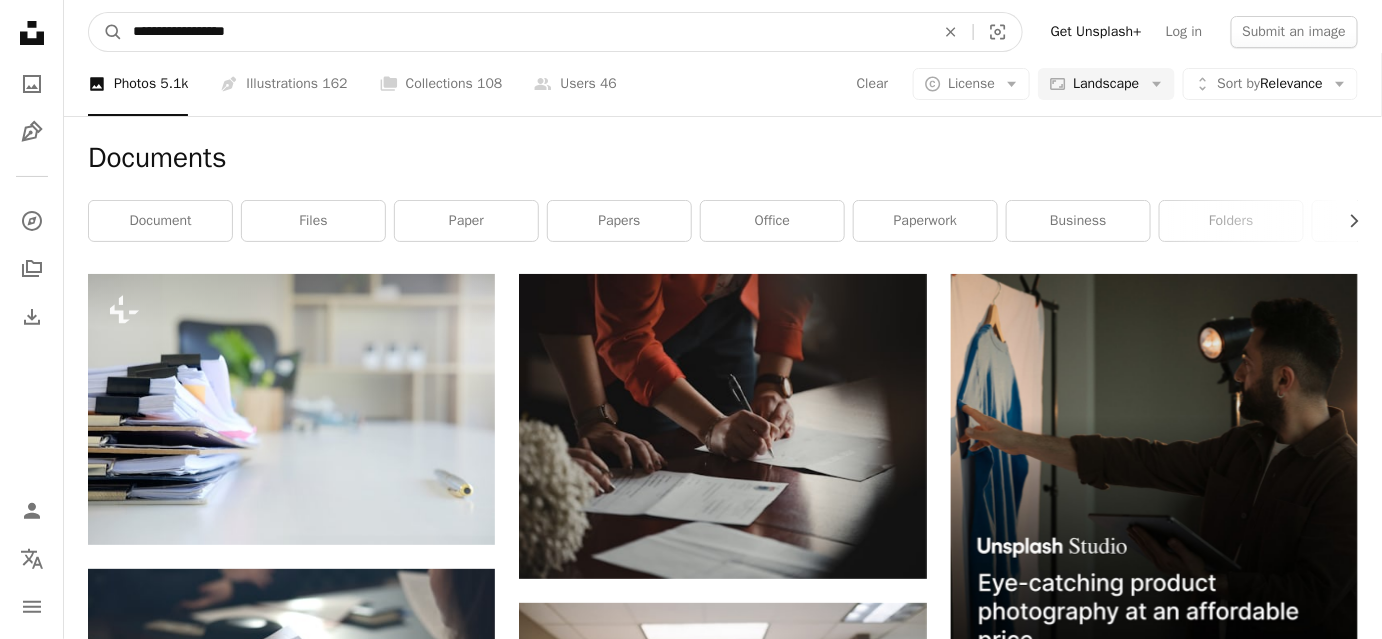 type on "**********" 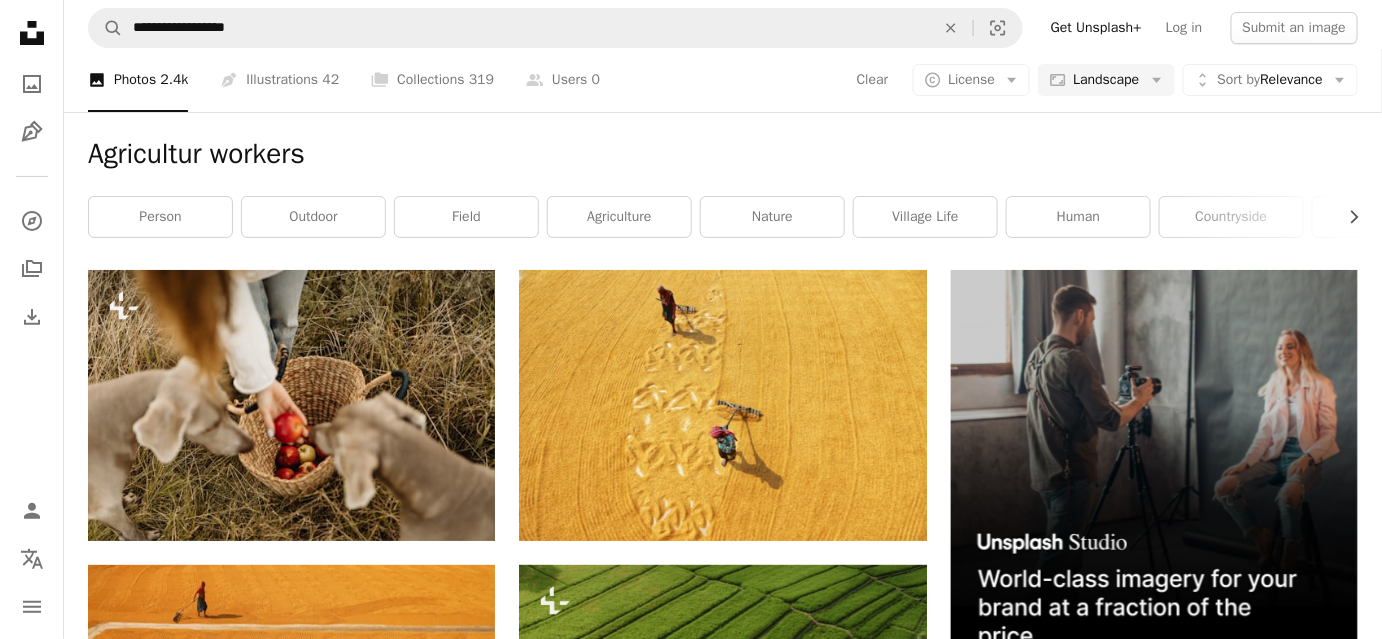 scroll, scrollTop: 0, scrollLeft: 0, axis: both 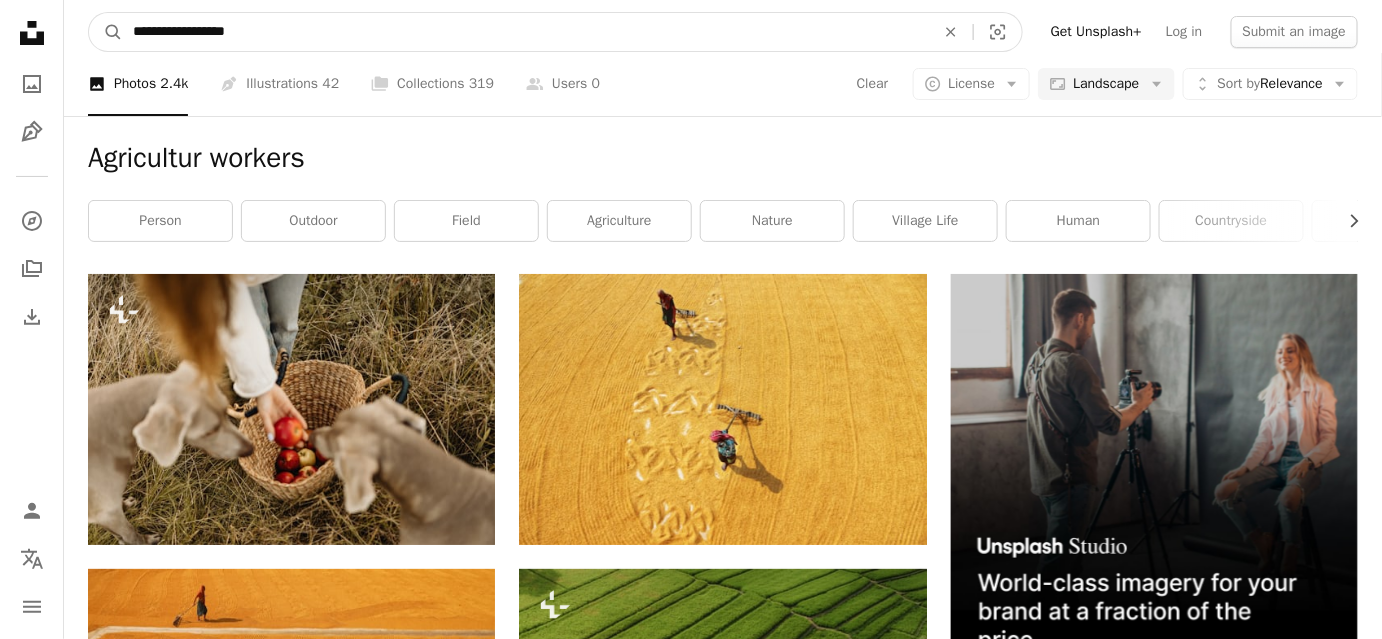 click on "**********" at bounding box center [526, 32] 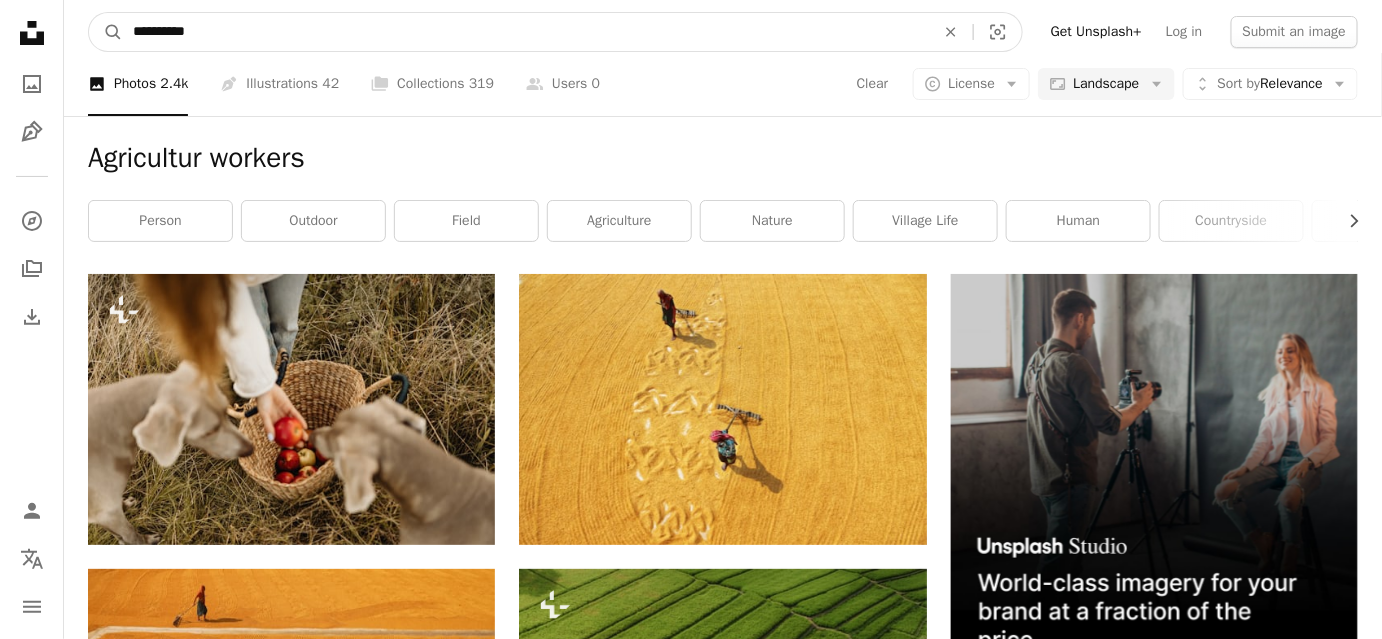 type on "**********" 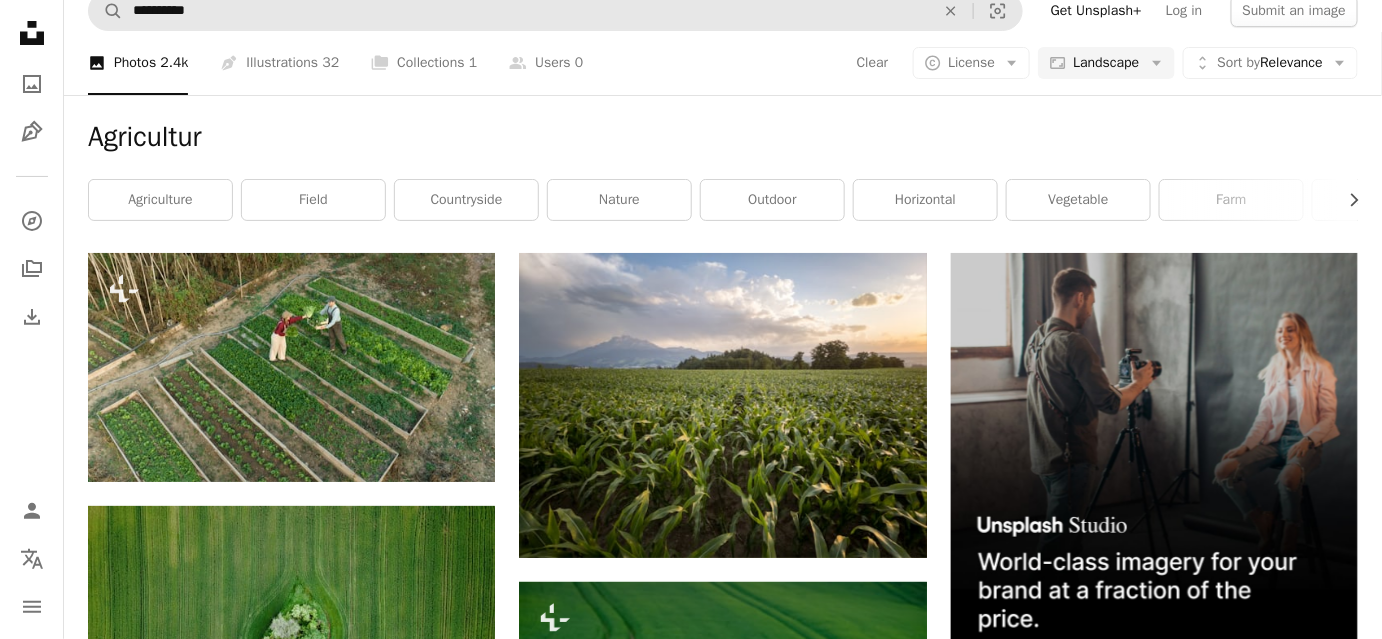 scroll, scrollTop: 0, scrollLeft: 0, axis: both 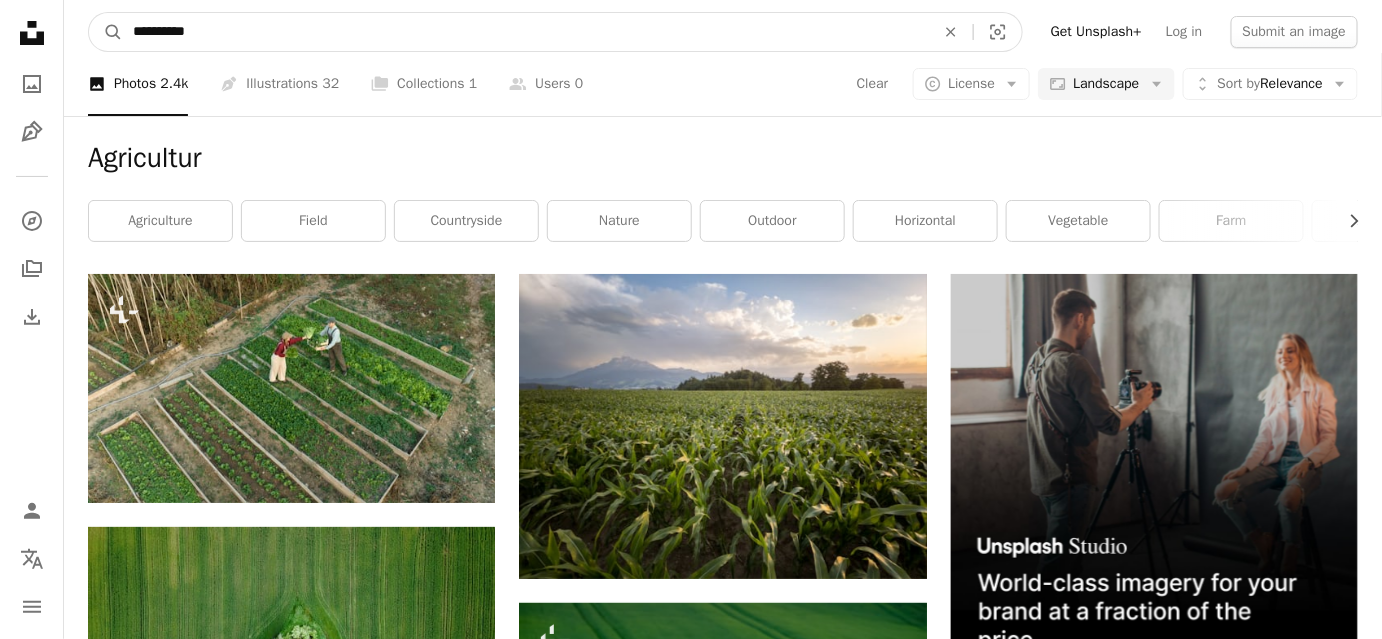 click on "**********" at bounding box center (526, 32) 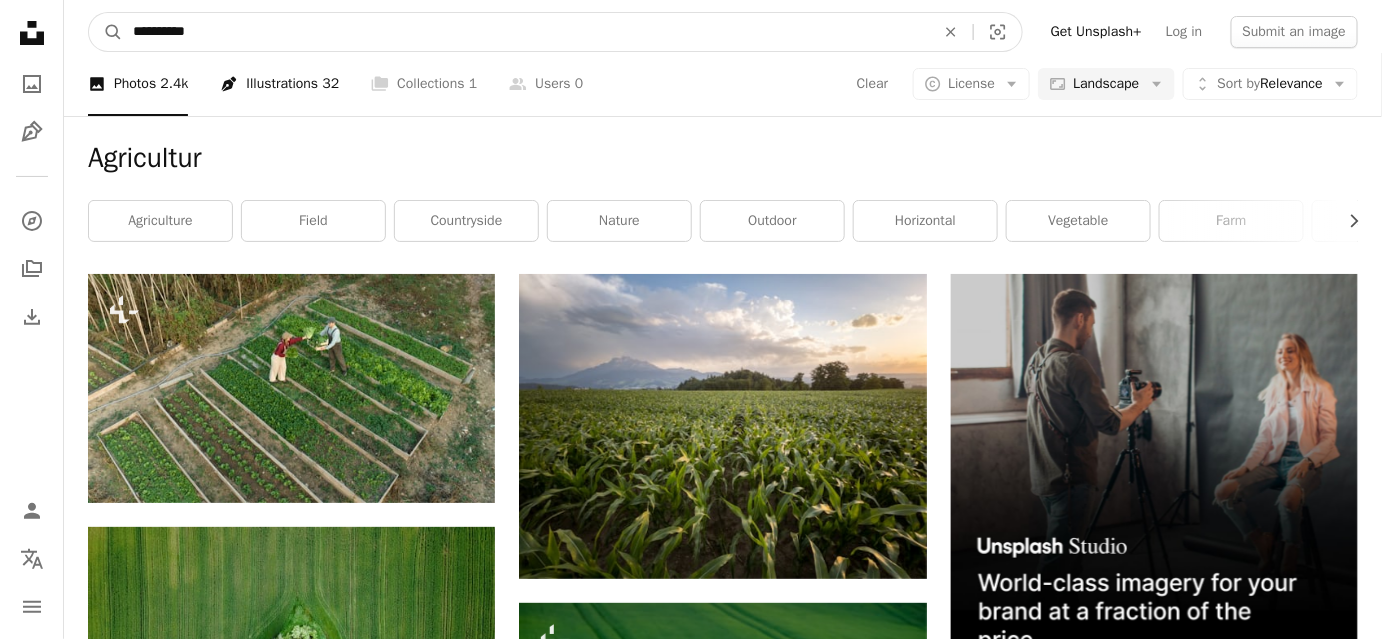 paste on "*********" 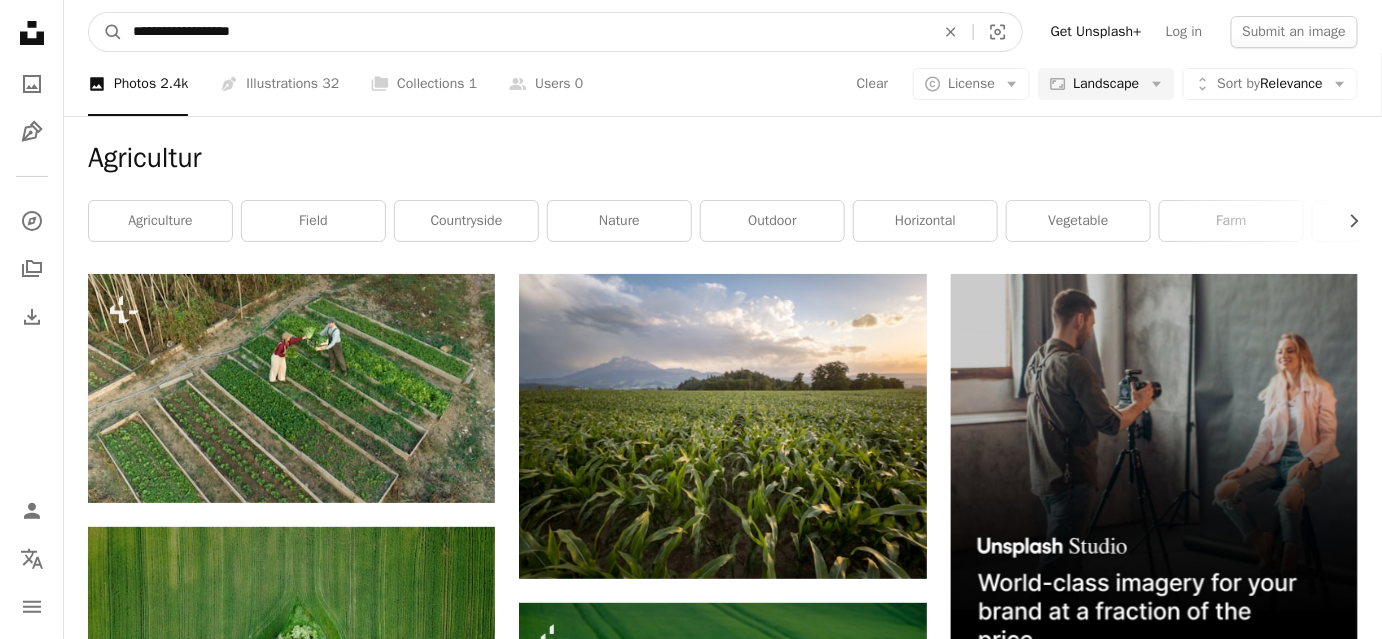 type on "**********" 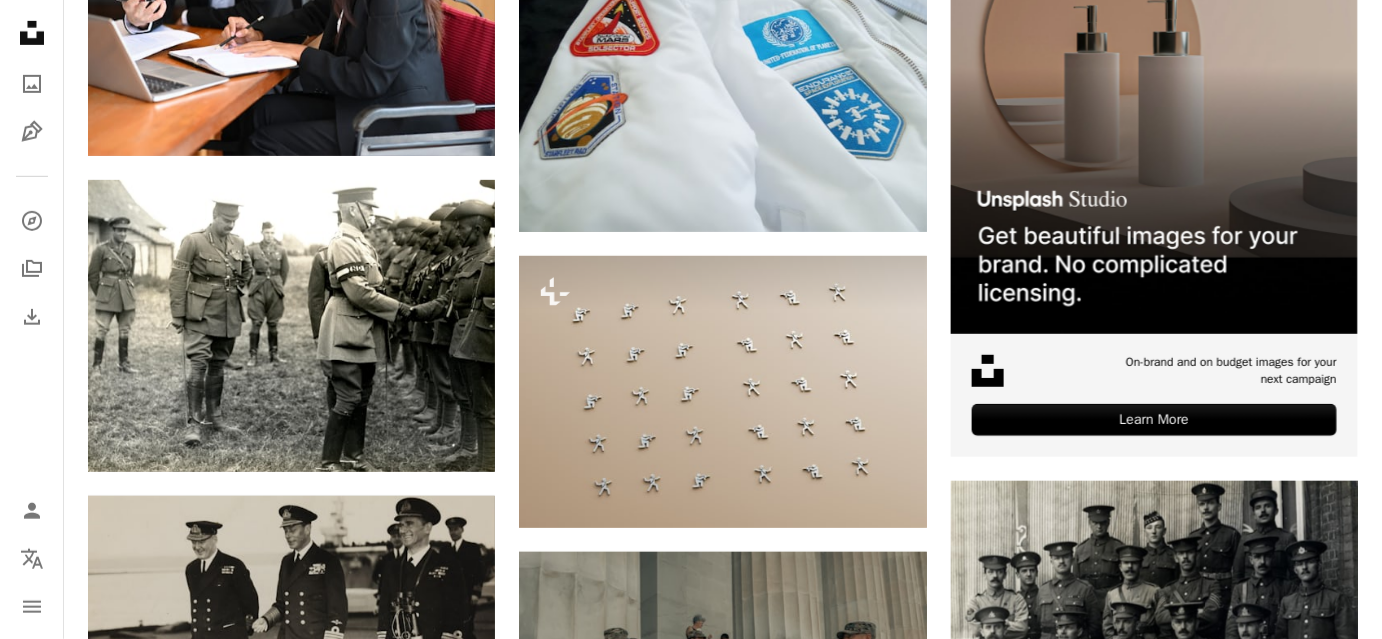 scroll, scrollTop: 0, scrollLeft: 0, axis: both 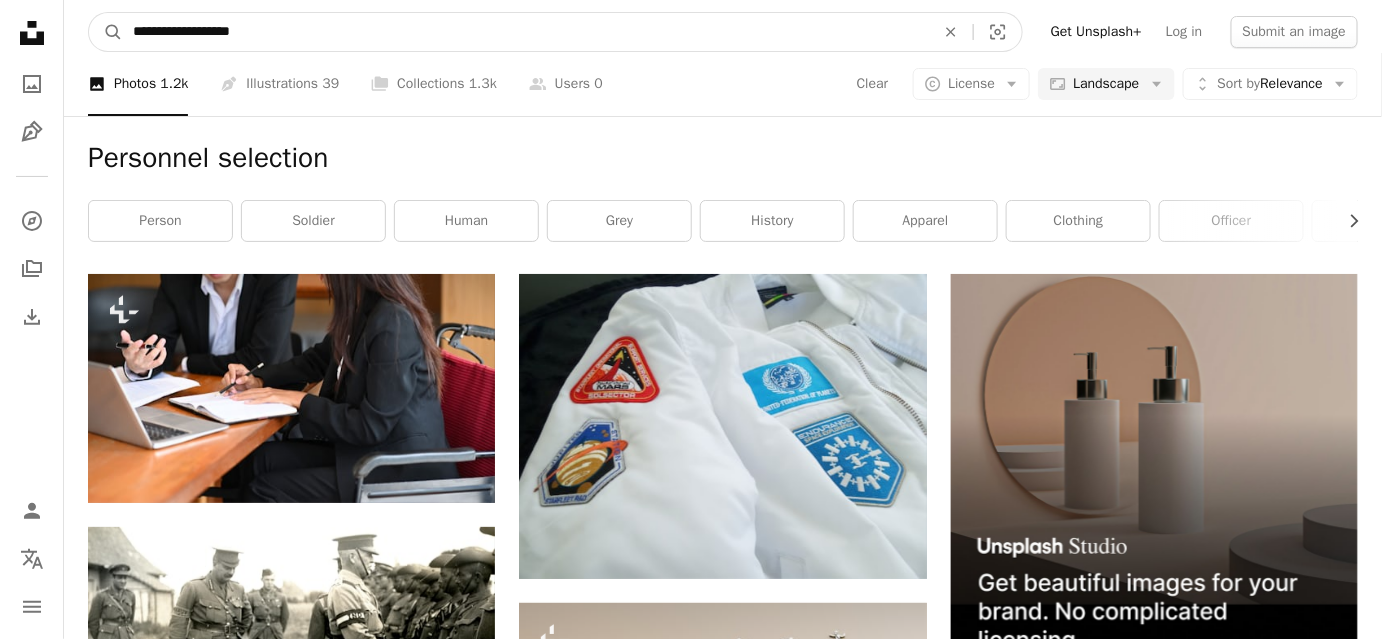 click on "**********" at bounding box center (526, 32) 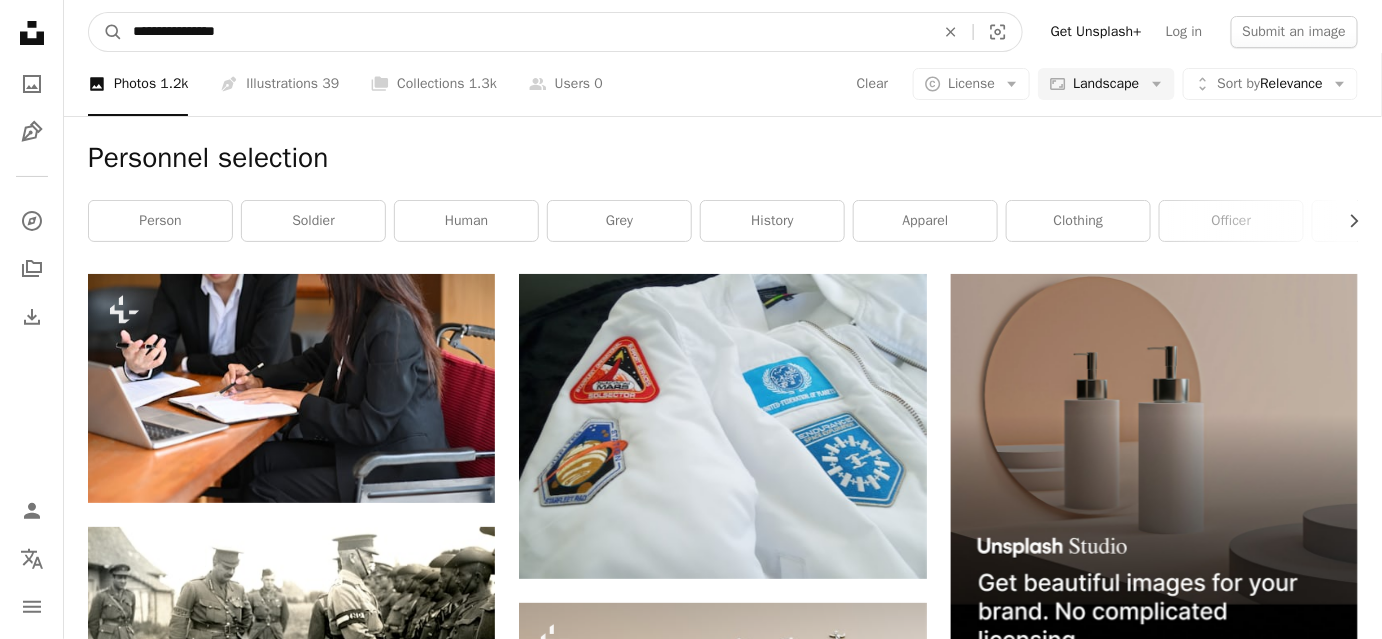 type on "**********" 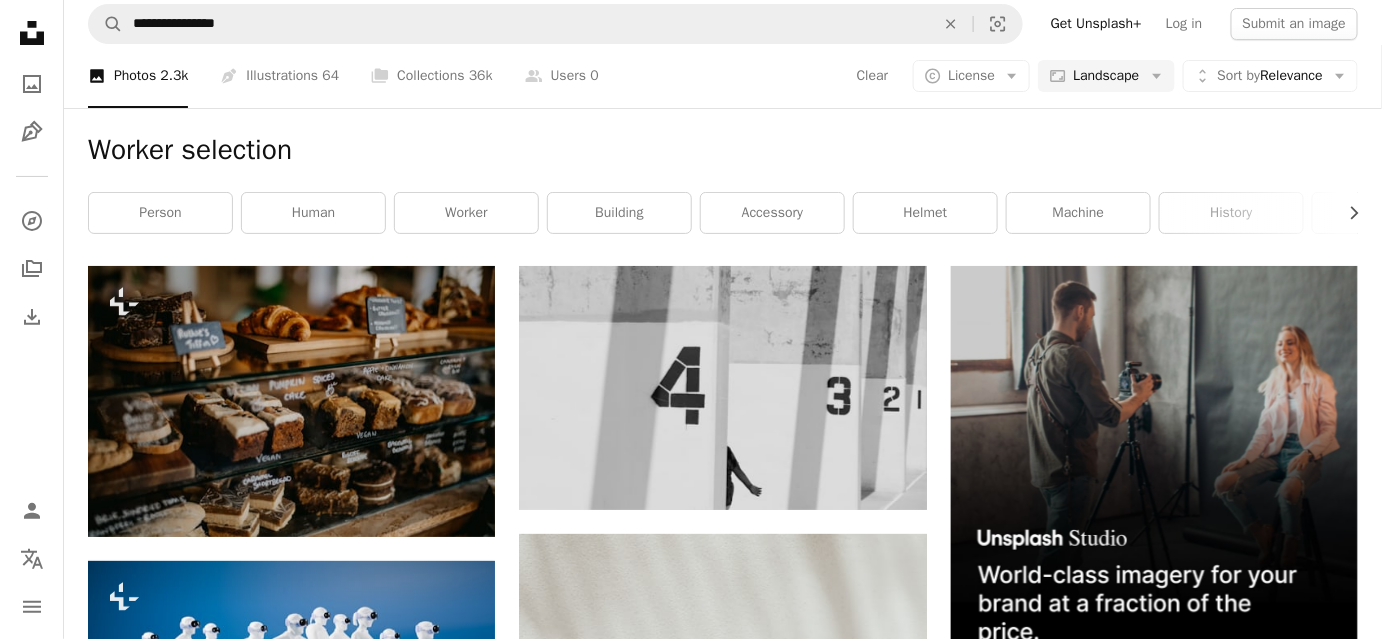 scroll, scrollTop: 0, scrollLeft: 0, axis: both 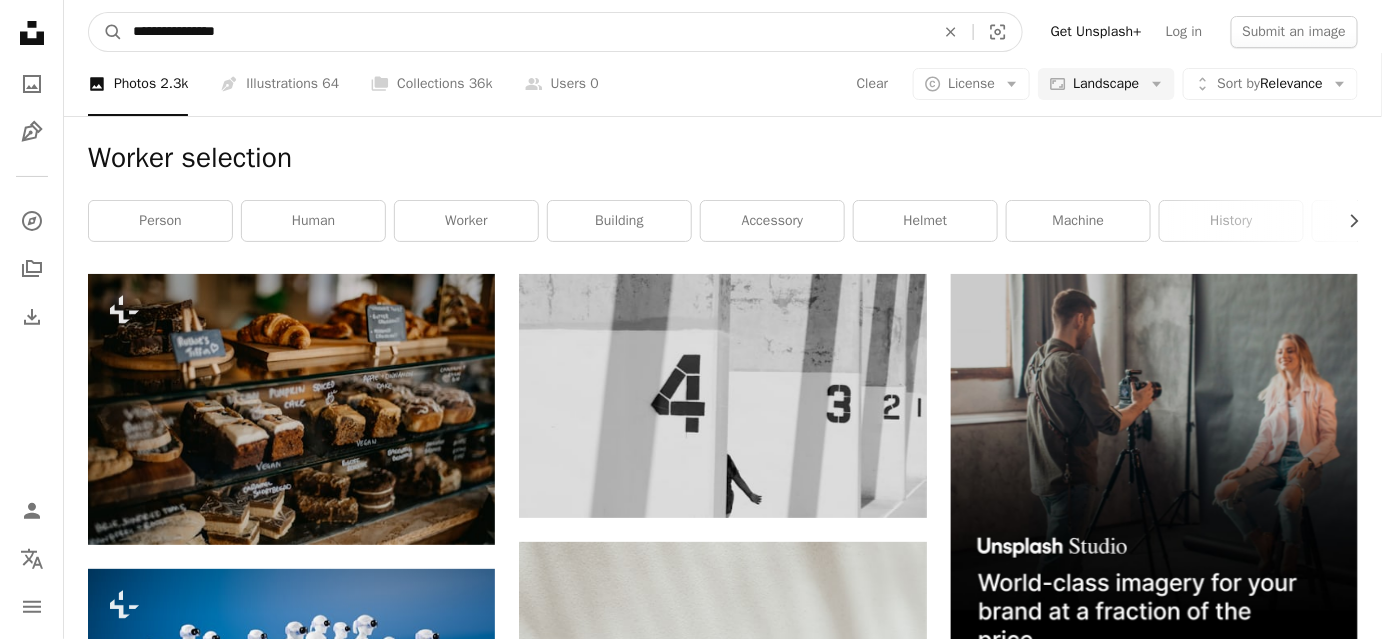 click on "**********" at bounding box center (526, 32) 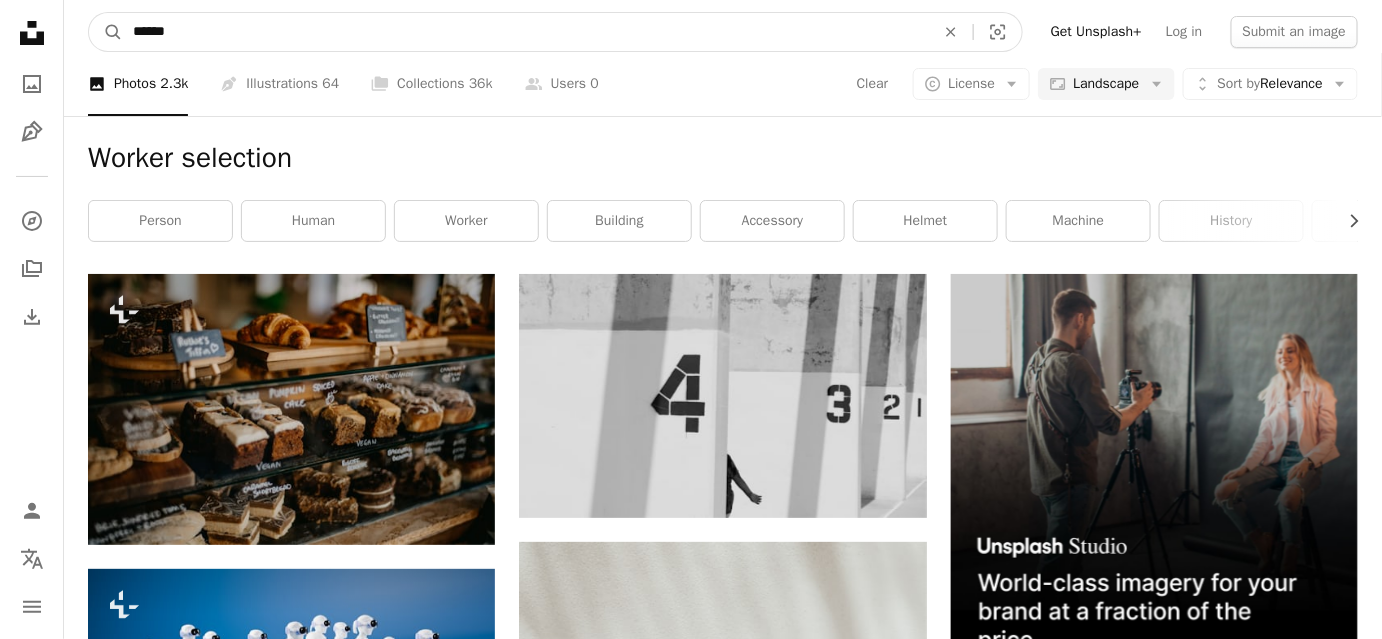 type on "*******" 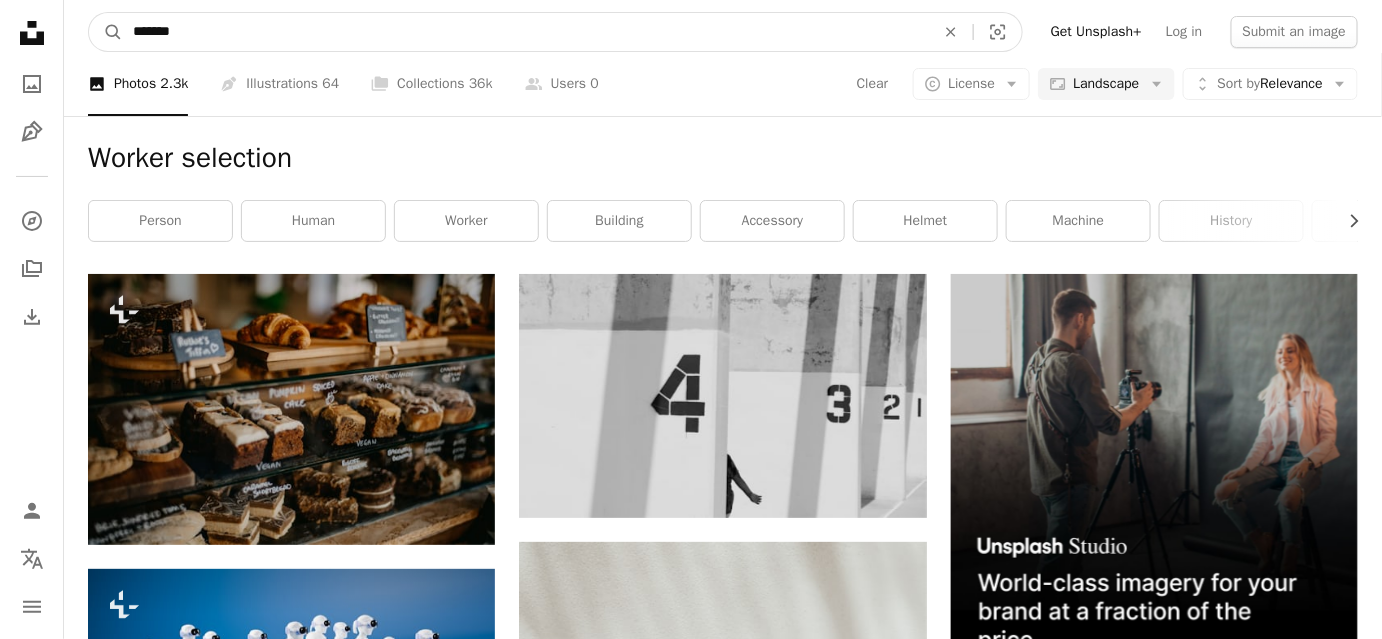 click on "A magnifying glass" at bounding box center (106, 32) 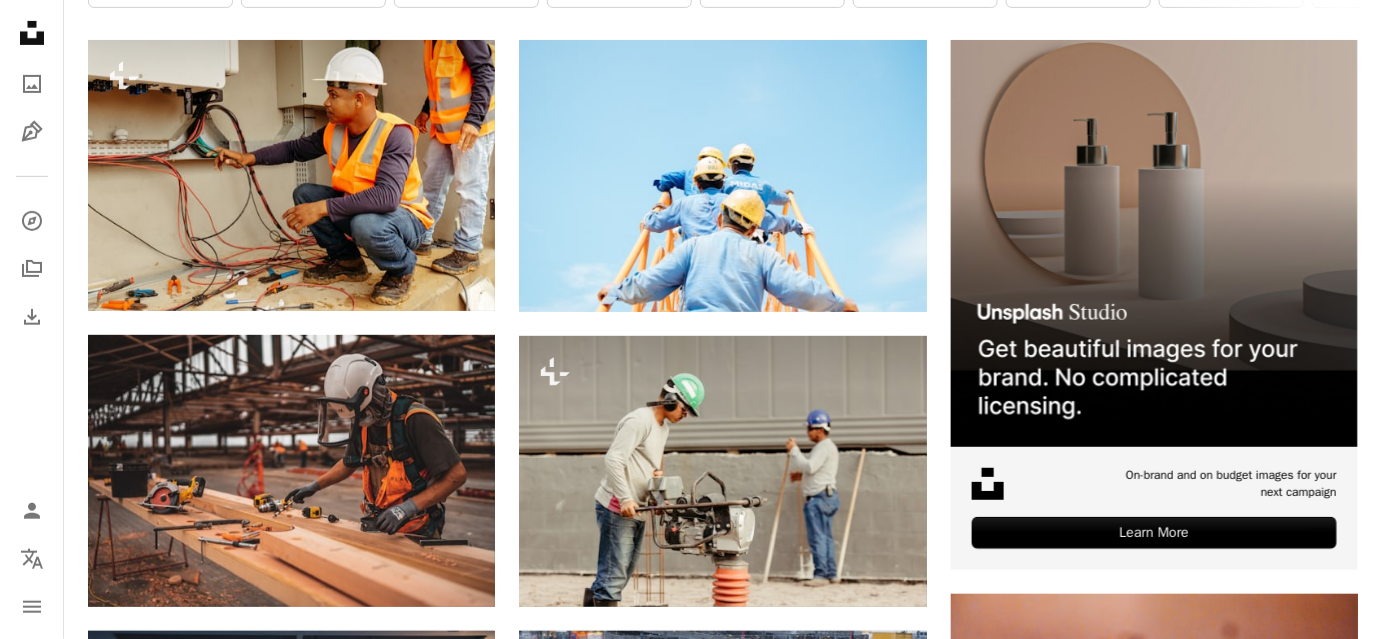 scroll, scrollTop: 0, scrollLeft: 0, axis: both 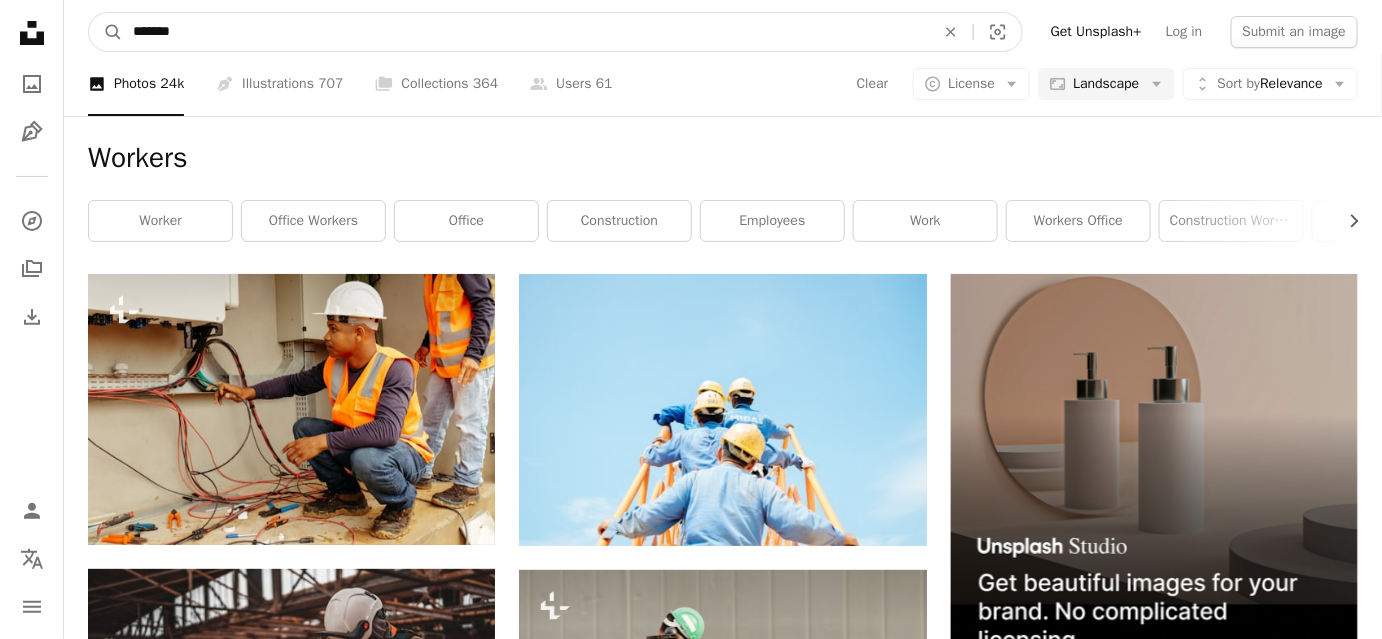 click on "*******" at bounding box center (526, 32) 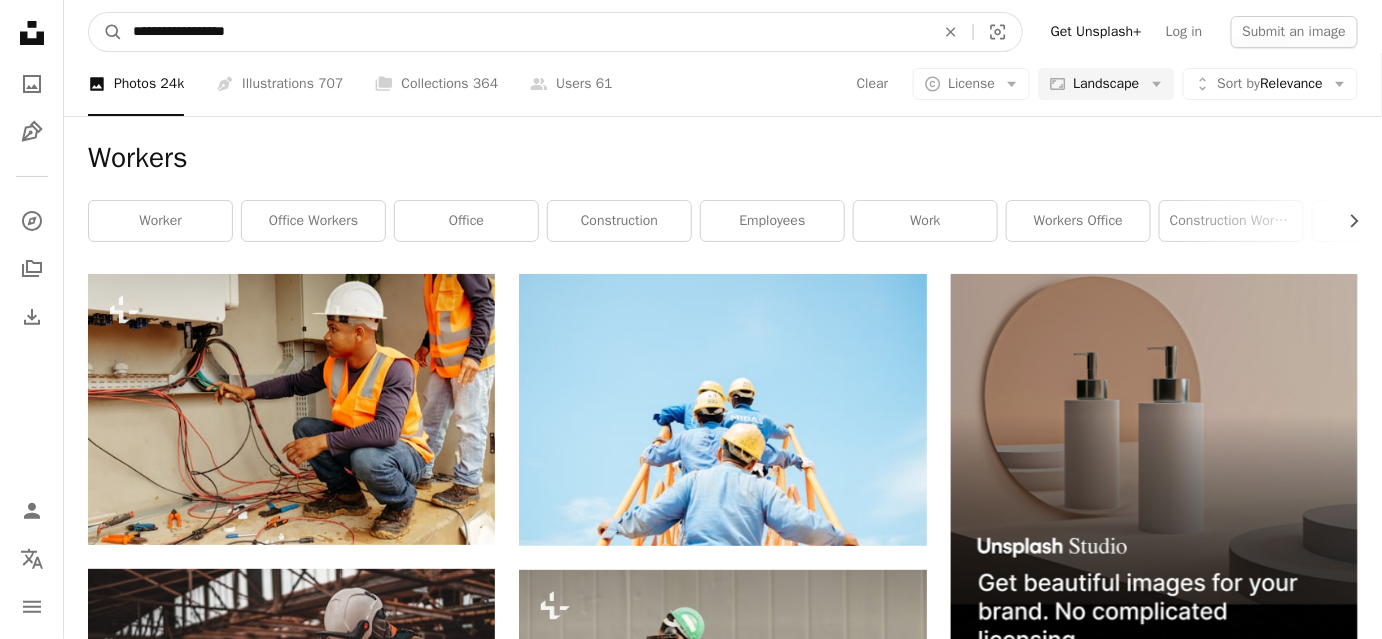type on "**********" 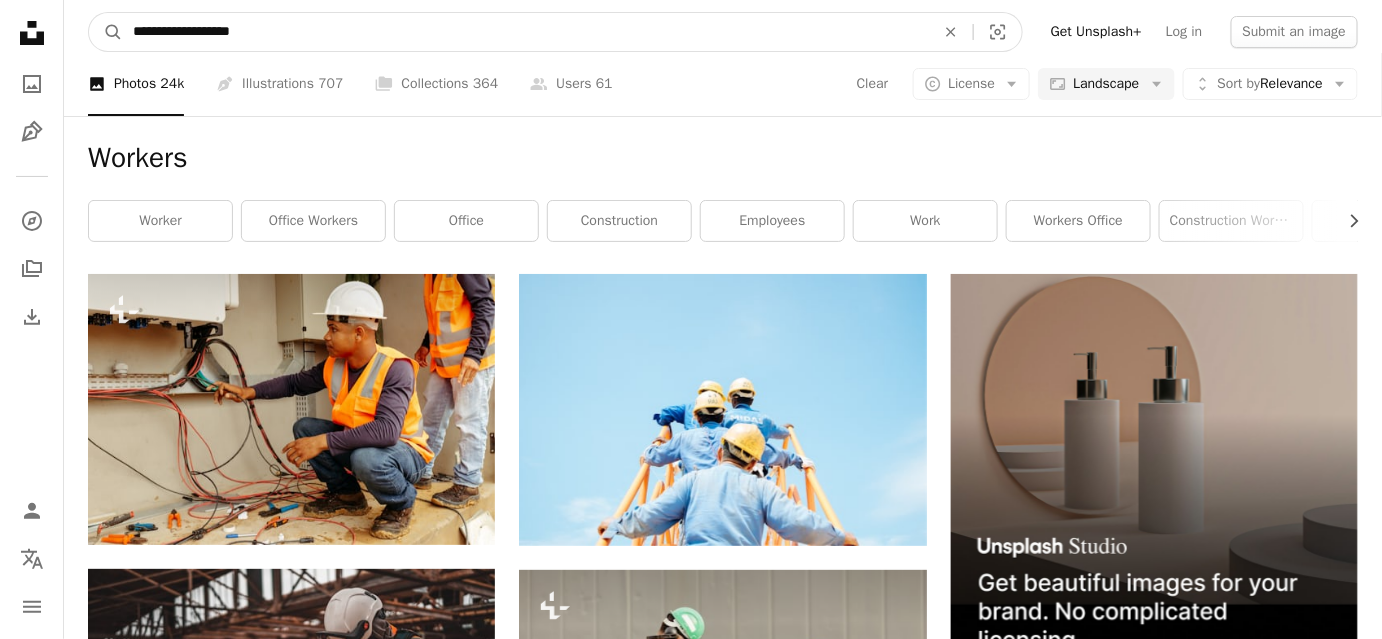 click on "A magnifying glass" at bounding box center (106, 32) 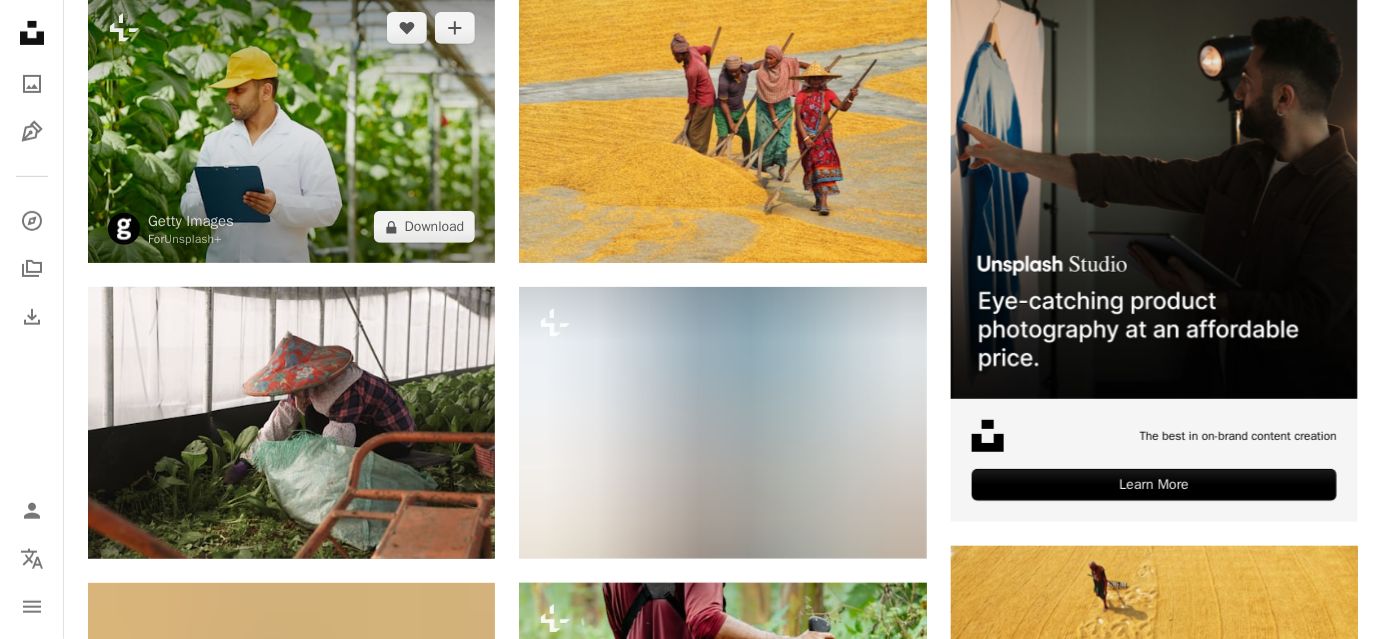 scroll, scrollTop: 272, scrollLeft: 0, axis: vertical 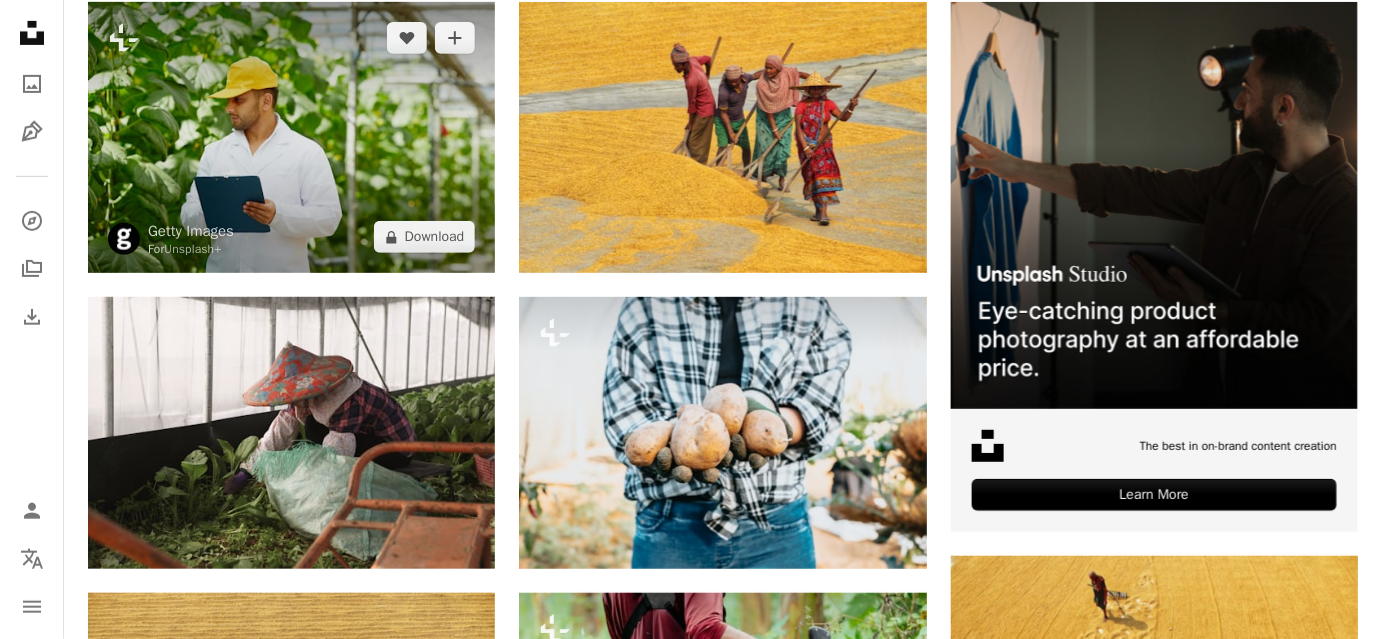 click at bounding box center [291, 137] 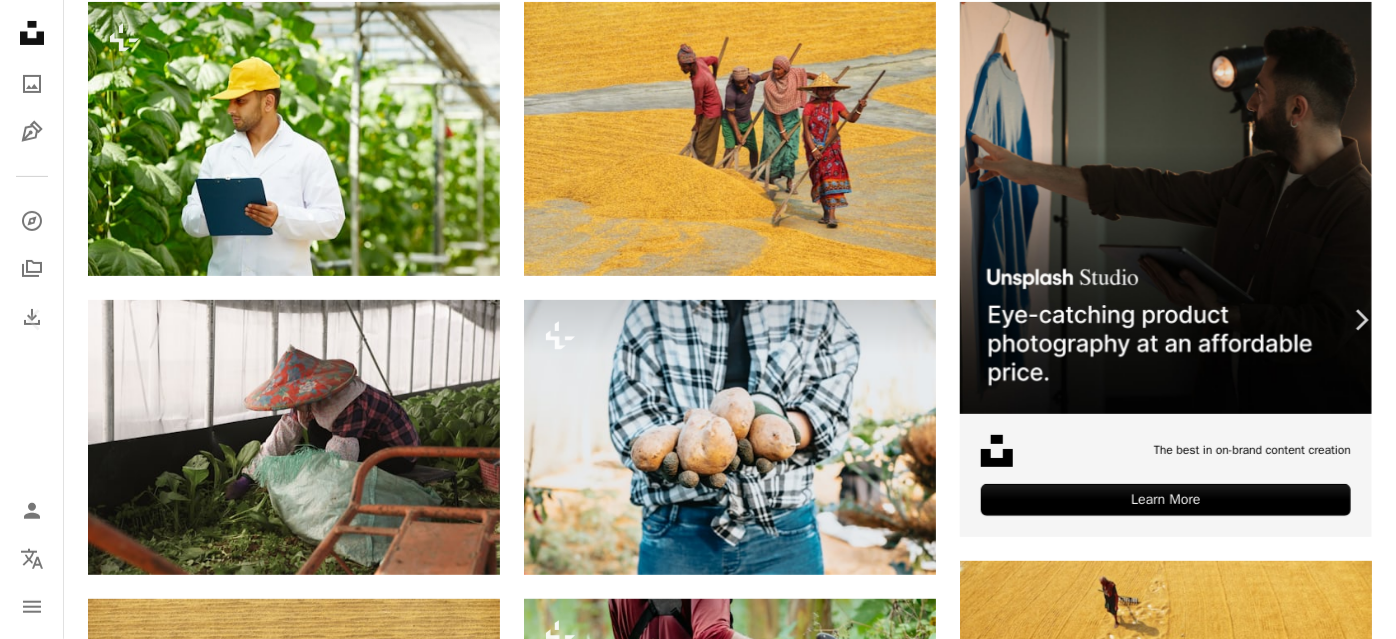 click on "An X shape Chevron left Chevron right [FIRST] [LAST] Available for hire A checkmark inside of a circle A heart A plus sign Edit image   Plus sign for Unsplash+ Download free Chevron down Zoom in Views 51,193 Downloads 349 A forward-right arrow Share Info icon Info More Actions Calendar outlined Published on  September 13, 2022 Camera RICOH IMAGING COMPANY, LTD., RICOH GR IIIx Safety Free to use under the  Unsplash+ License business people plant agriculture vegetable employee greenhouse cucumber vegetable garden one person green color expertise horticulture plantation lab coat biologist cultivated Backgrounds From this series Chevron right Plus sign for Unsplash+ Plus sign for Unsplash+ Plus sign for Unsplash+ Plus sign for Unsplash+ Related images Plus sign for Unsplash+ A heart A plus sign Getty Images For  Unsplash+ A lock   Download Plus sign for Unsplash+ A heart A plus sign Getty Images For  Unsplash+ A lock   Download Plus sign for Unsplash+ A heart A plus sign Getty Images For  Unsplash+ A lock   Download Plus sign for Unsplash+ A heart A plus sign Getty Images For  Unsplash+ A lock   Download Plus sign for Unsplash+ A heart A plus sign" at bounding box center [698, 3966] 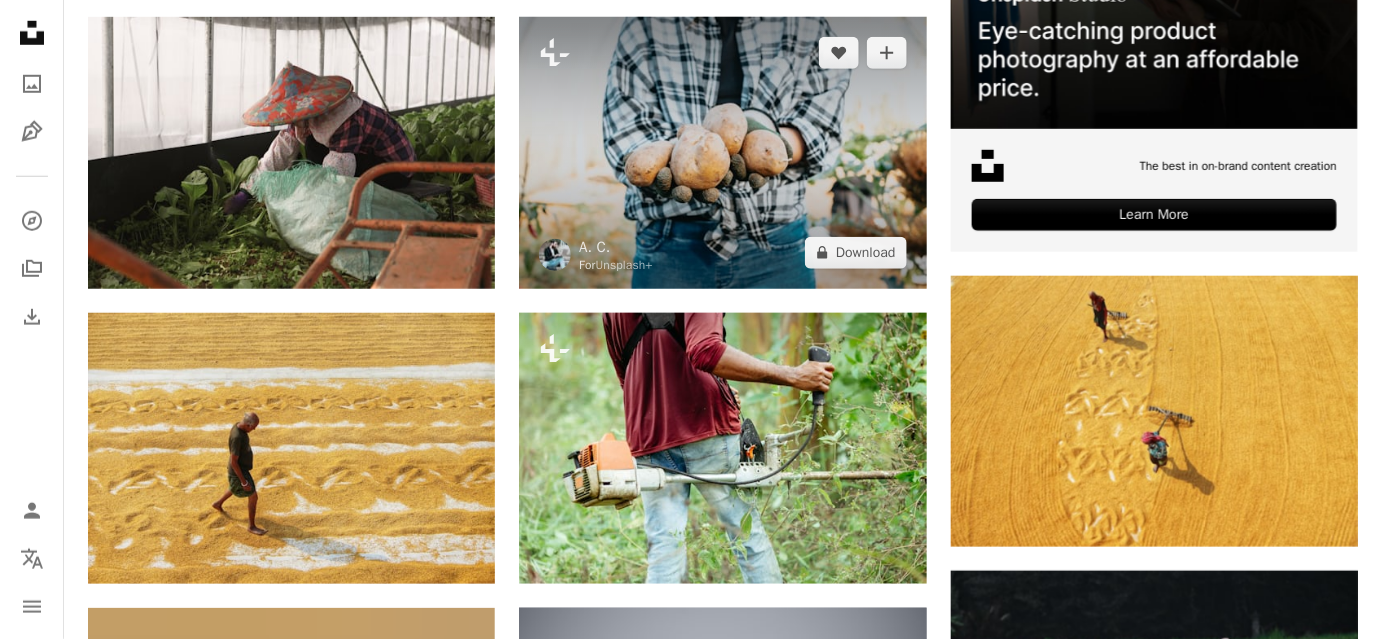 scroll, scrollTop: 545, scrollLeft: 0, axis: vertical 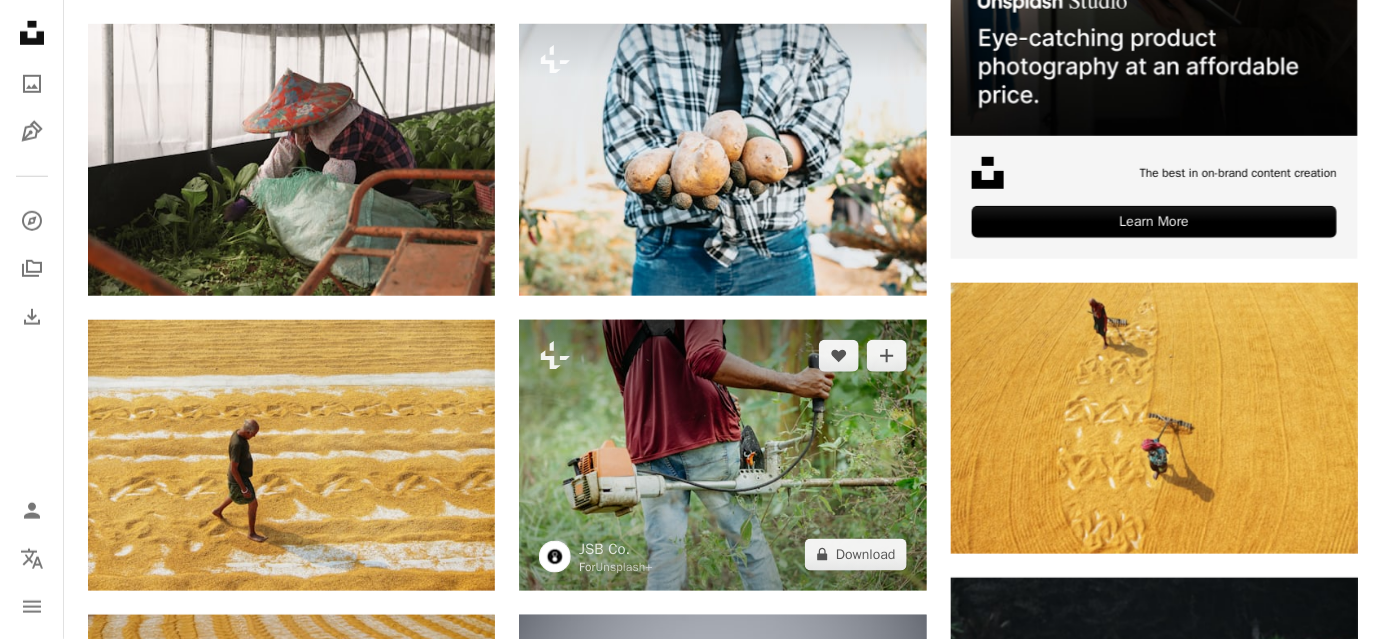 click at bounding box center (722, 455) 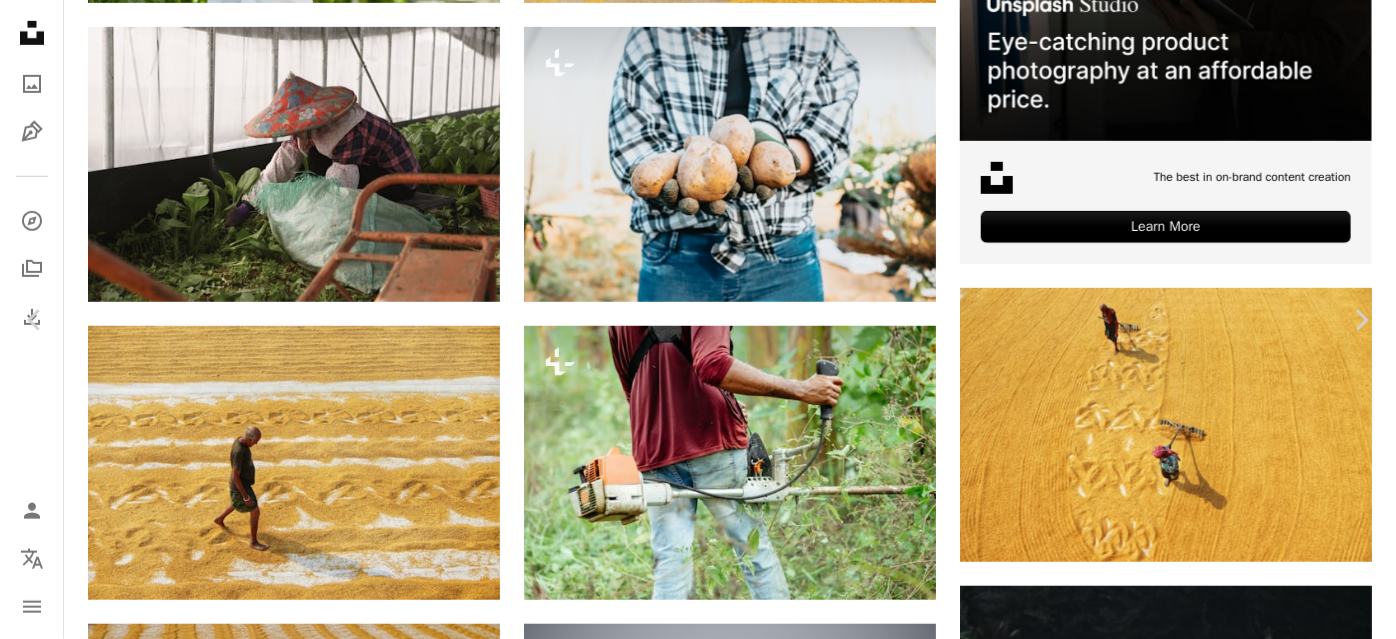 click on "An X shape Chevron left Chevron right JSB Co. For  Unsplash+ A heart A plus sign Edit image   Plus sign for Unsplash+ A lock   Download Zoom in A forward-right arrow Share More Actions Calendar outlined Published on  [DATE], [YEAR] Safety Licensed under the  Unsplash+ License agriculture gardening farmer worker outdoors machinery Free images From this series Chevron right Plus sign for Unsplash+ Plus sign for Unsplash+ Plus sign for Unsplash+ Plus sign for Unsplash+ Plus sign for Unsplash+ Plus sign for Unsplash+ Plus sign for Unsplash+ Plus sign for Unsplash+ Plus sign for Unsplash+ Plus sign for Unsplash+ Related images Plus sign for Unsplash+ A heart A plus sign JSB Co. For  Unsplash+ A lock   Download Plus sign for Unsplash+ A heart A plus sign JSB Co. For  Unsplash+ A lock   Download Plus sign for Unsplash+ A heart A plus sign Curated Lifestyle For  Unsplash+ A lock   Download Plus sign for Unsplash+ A heart A plus sign Aditya Saxena For  Unsplash+ A lock   Download Plus sign for Unsplash+ A heart" at bounding box center [698, 3693] 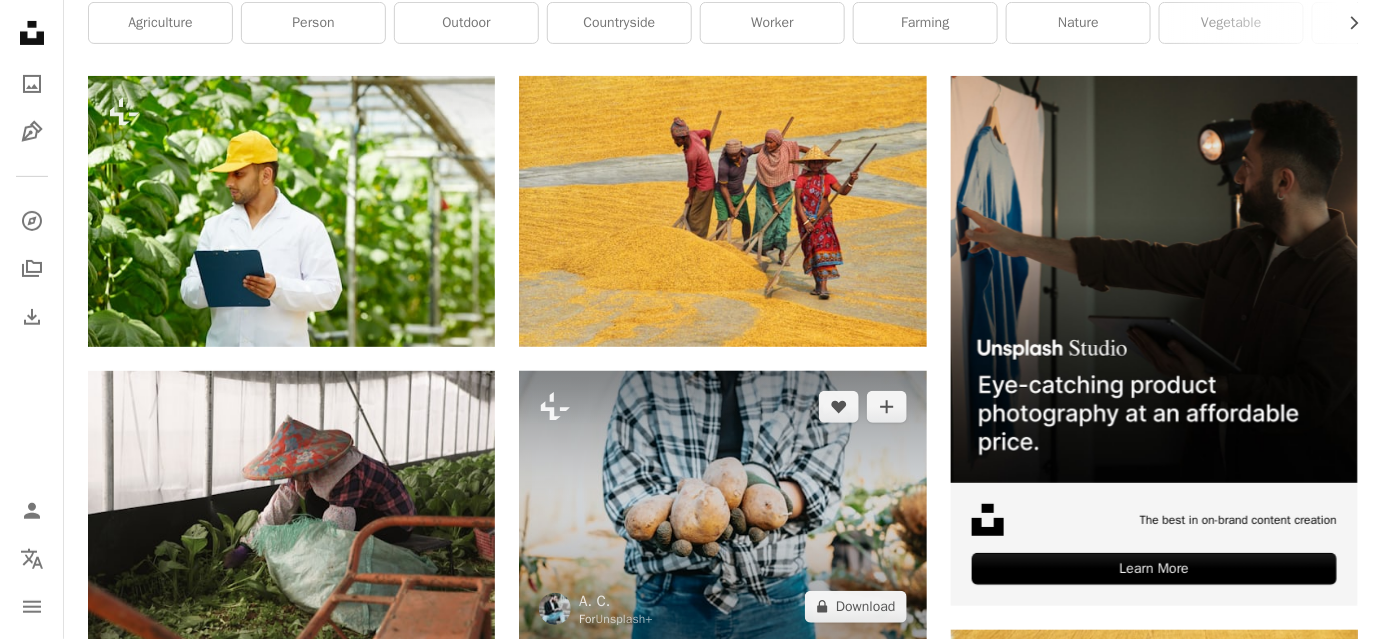 scroll, scrollTop: 454, scrollLeft: 0, axis: vertical 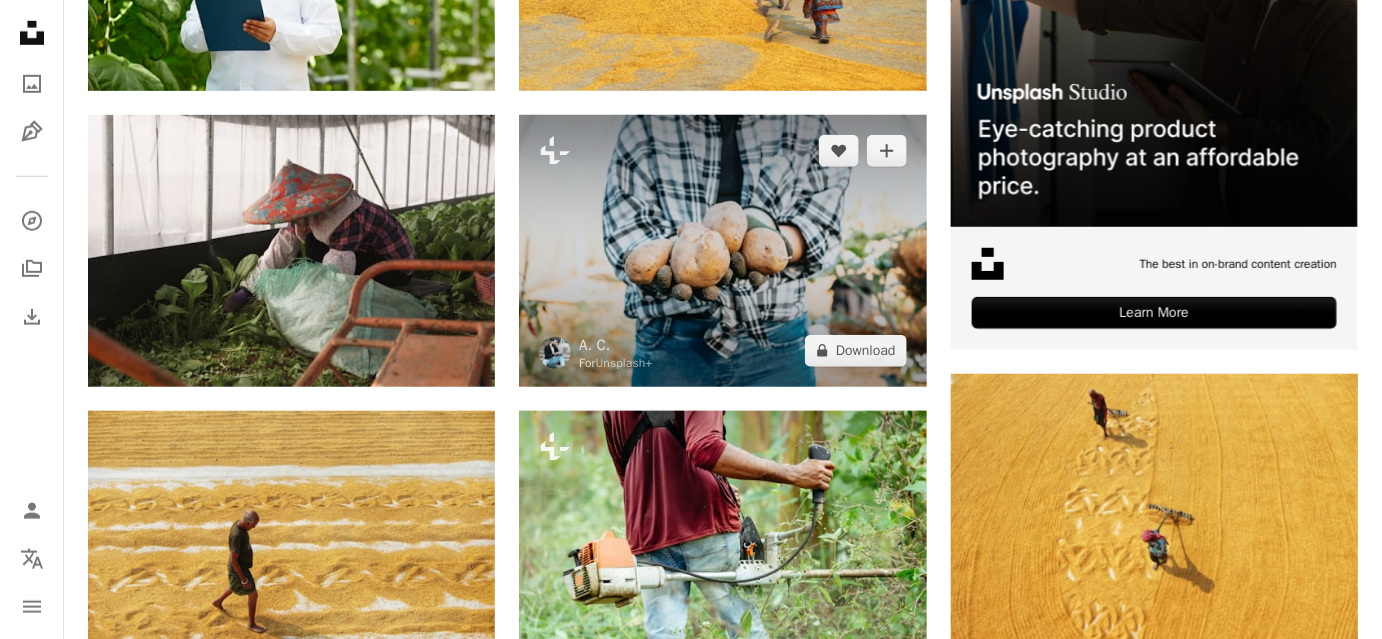 click at bounding box center (722, 250) 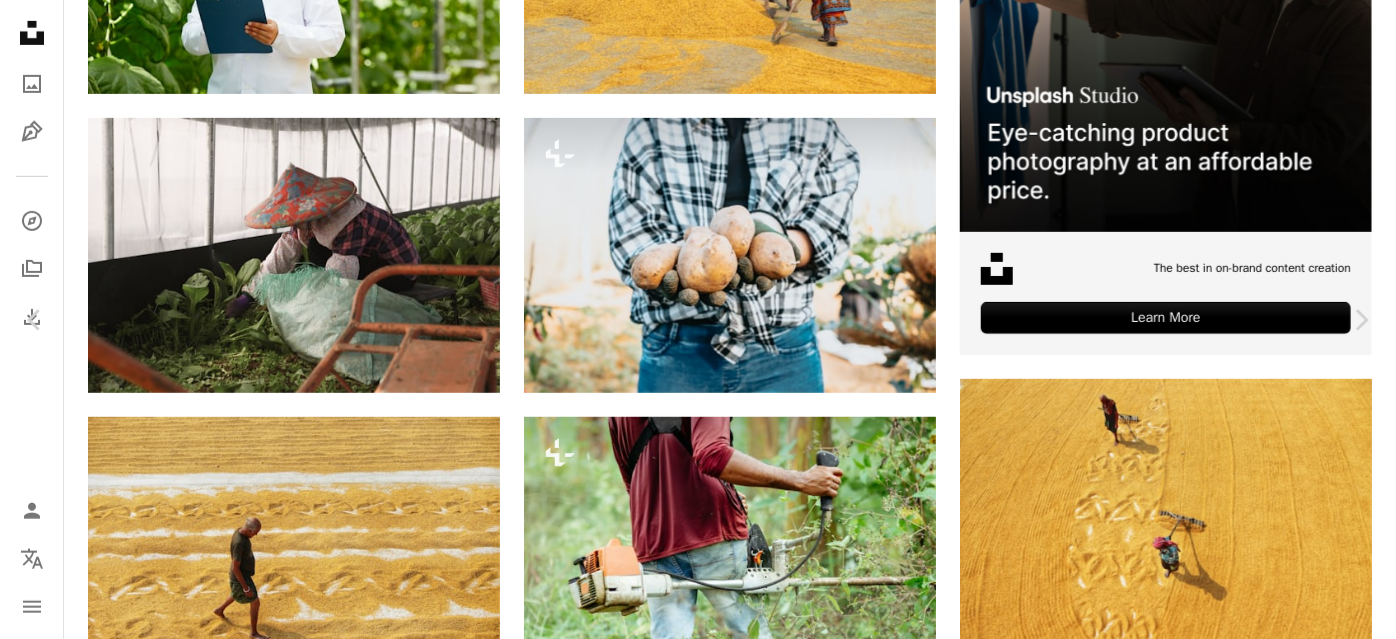 click on "A lock   Download" at bounding box center [1235, 3512] 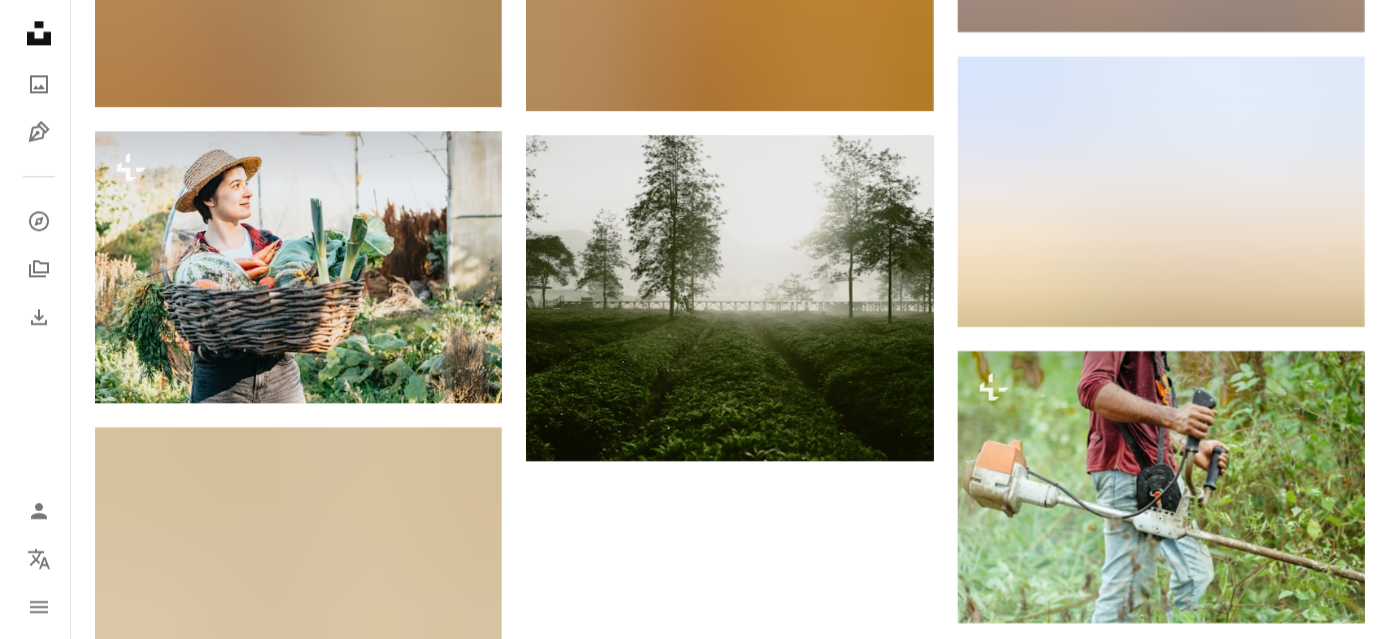 scroll, scrollTop: 1636, scrollLeft: 0, axis: vertical 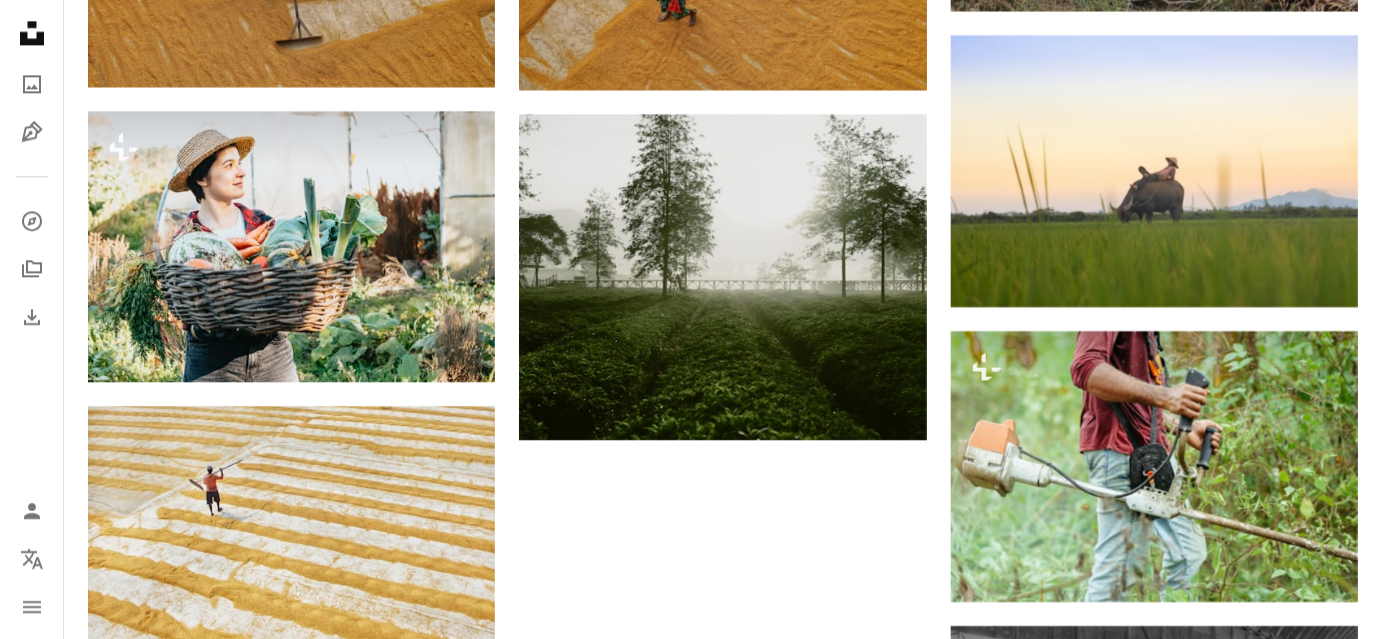 click at bounding box center [1154, 761] 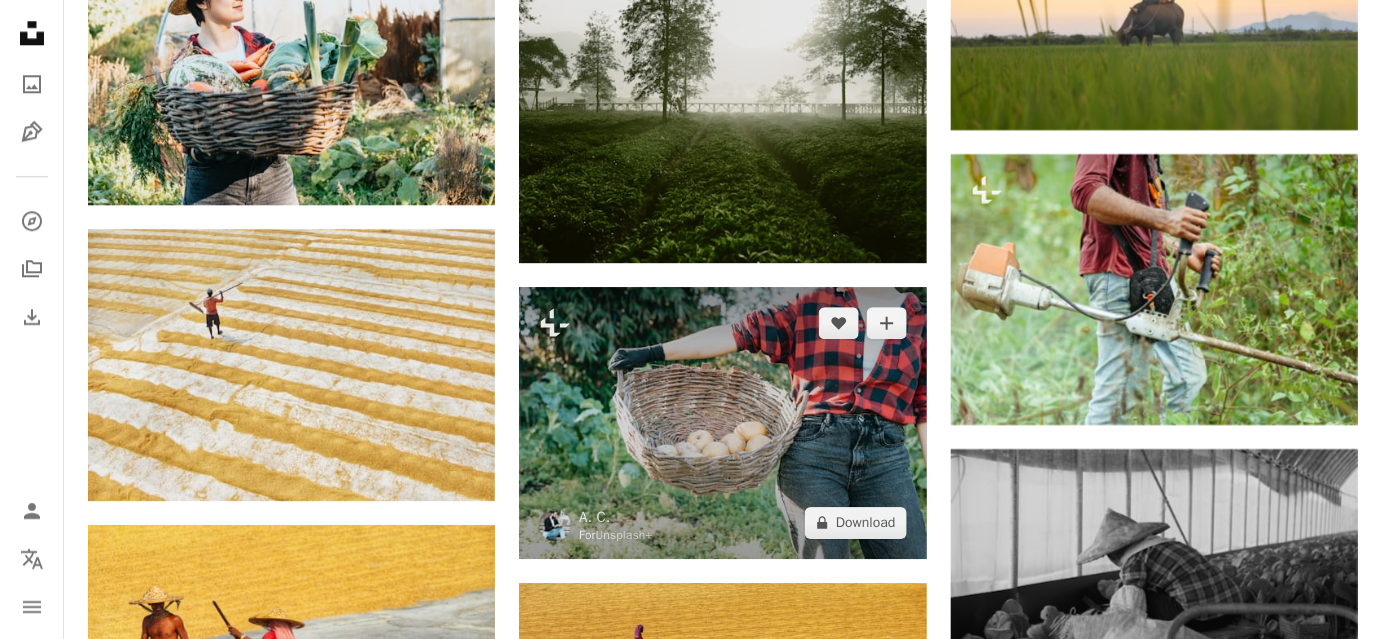scroll, scrollTop: 2090, scrollLeft: 0, axis: vertical 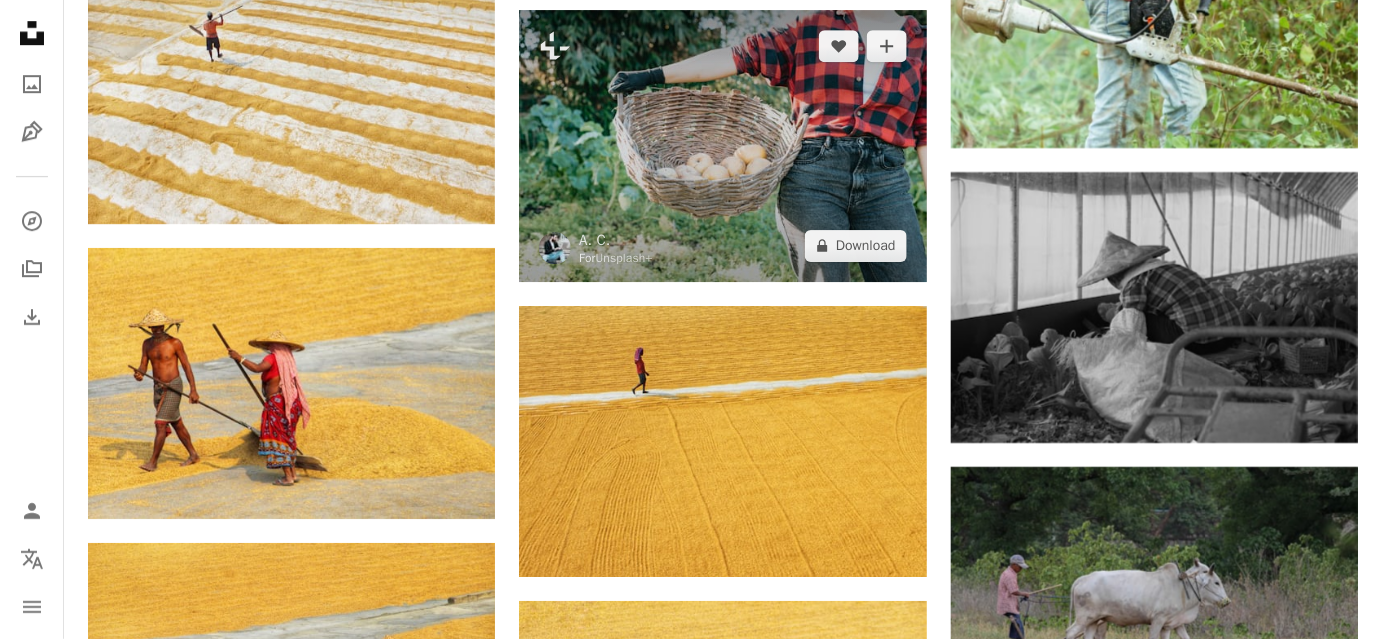 click at bounding box center [722, 145] 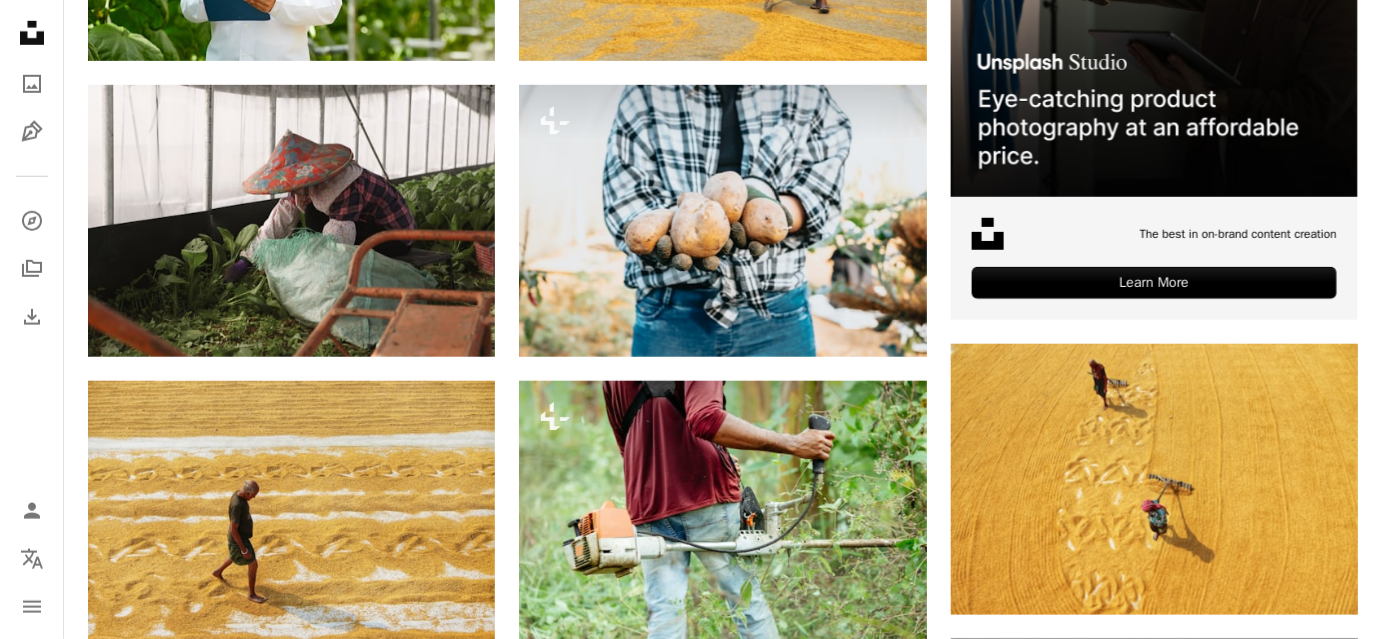 scroll, scrollTop: 0, scrollLeft: 0, axis: both 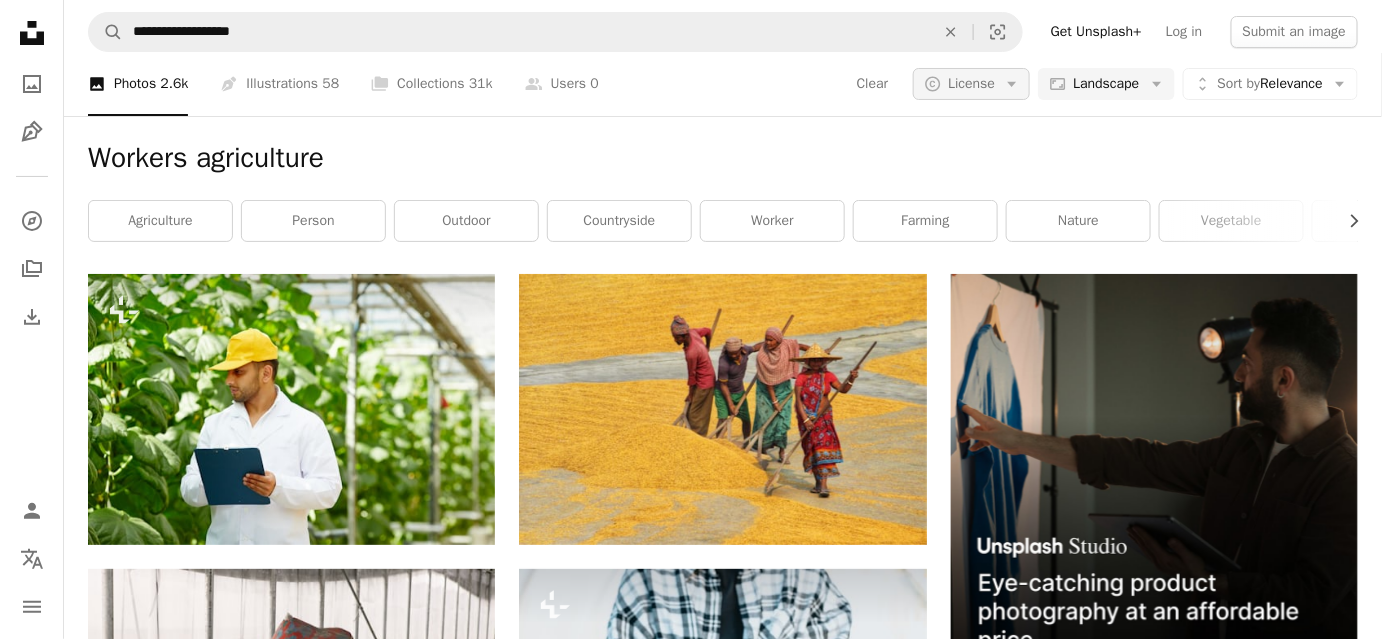 click on "A copyright icon © License Arrow down" at bounding box center (971, 84) 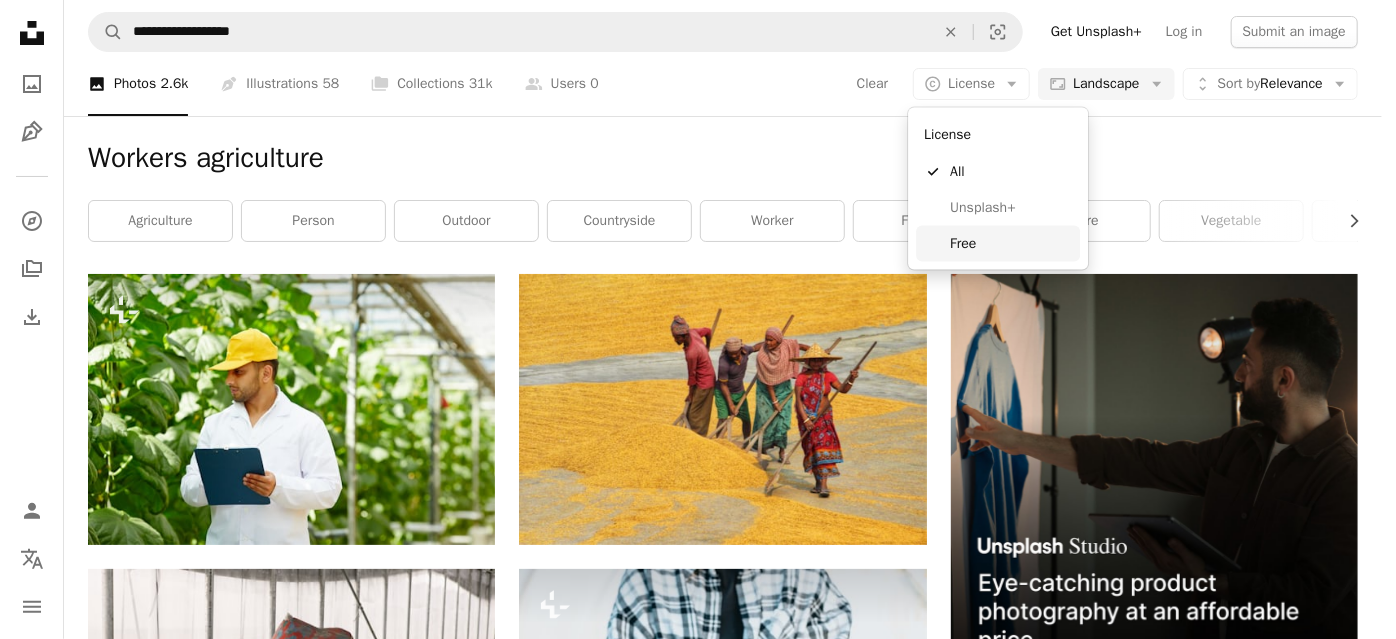 click on "Free" at bounding box center (1011, 244) 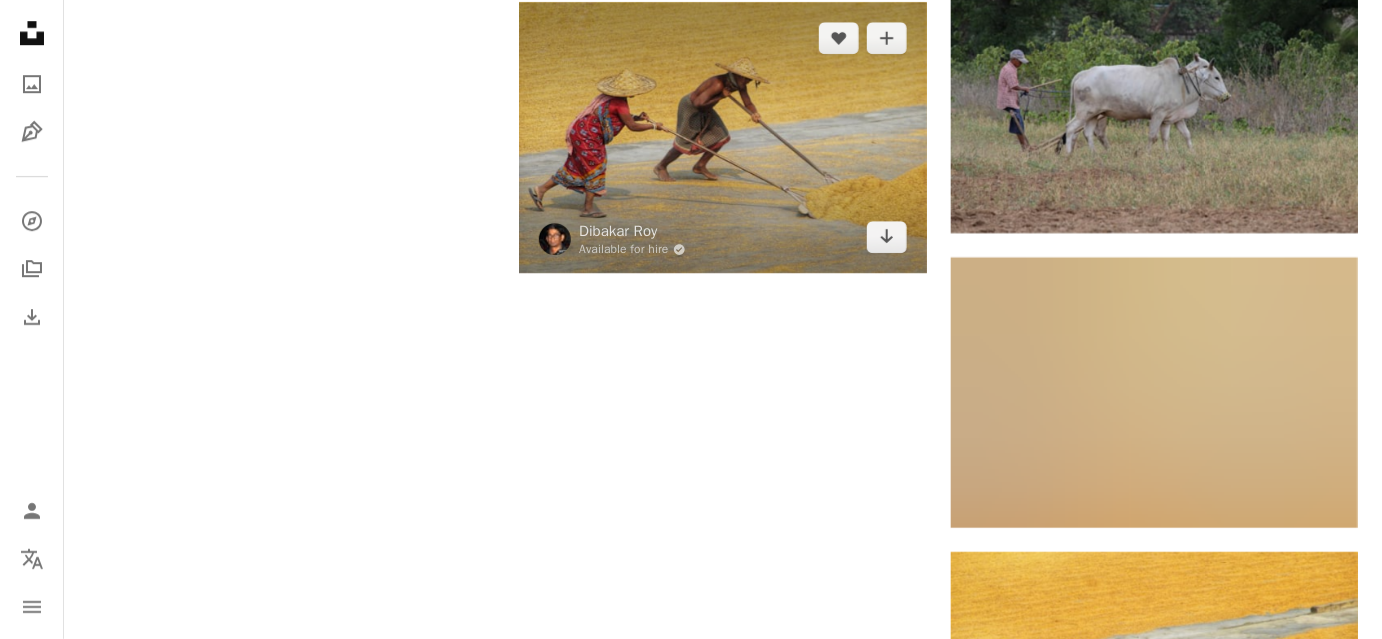 scroll, scrollTop: 2101, scrollLeft: 0, axis: vertical 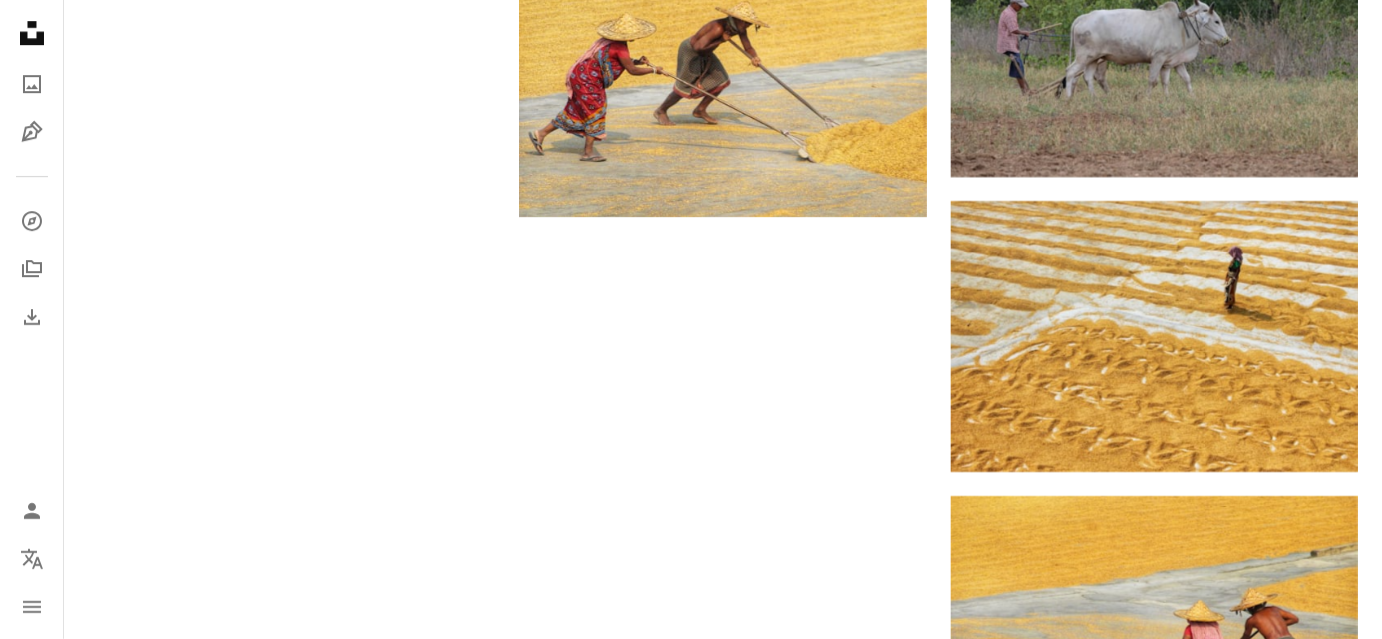 click on "Load more" at bounding box center (723, 1561) 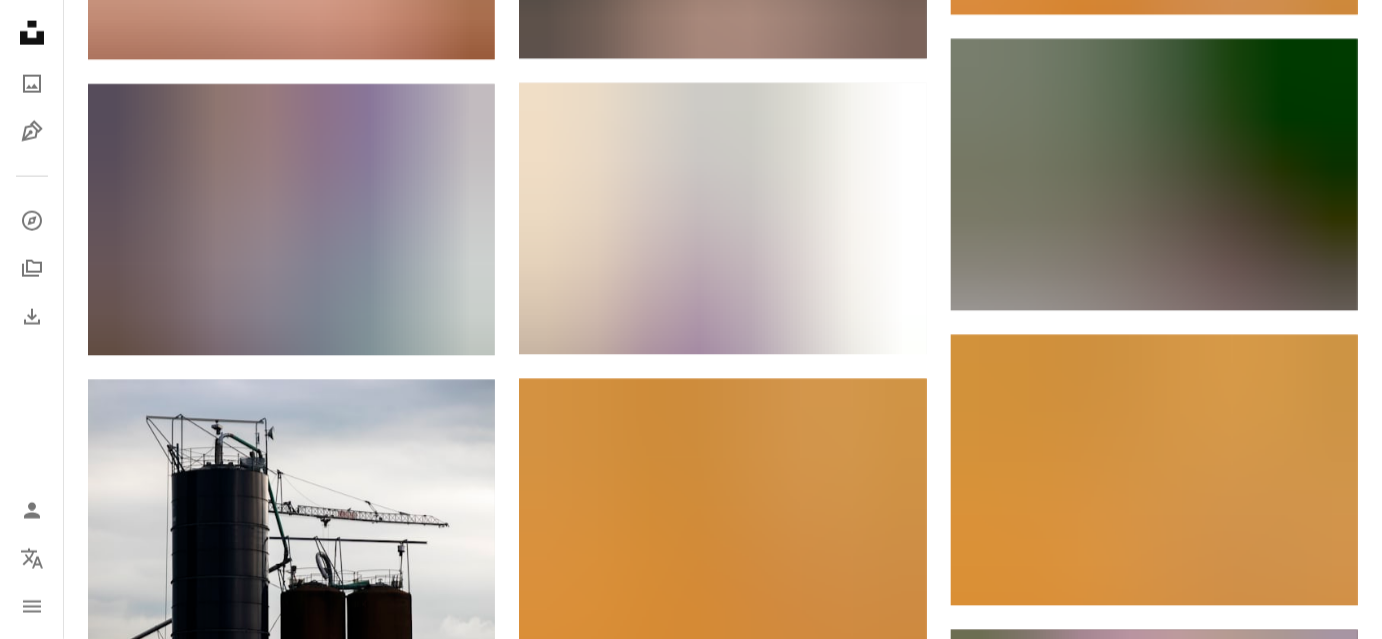 scroll, scrollTop: 16101, scrollLeft: 0, axis: vertical 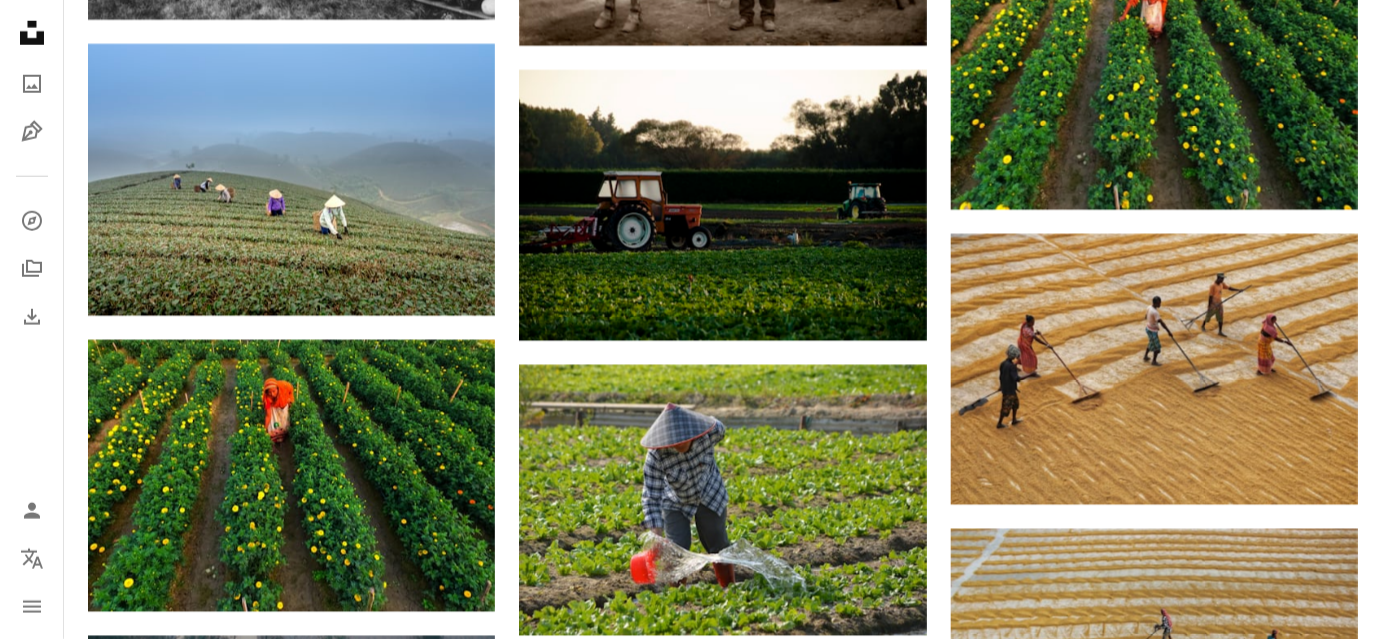 click at bounding box center (291, 771) 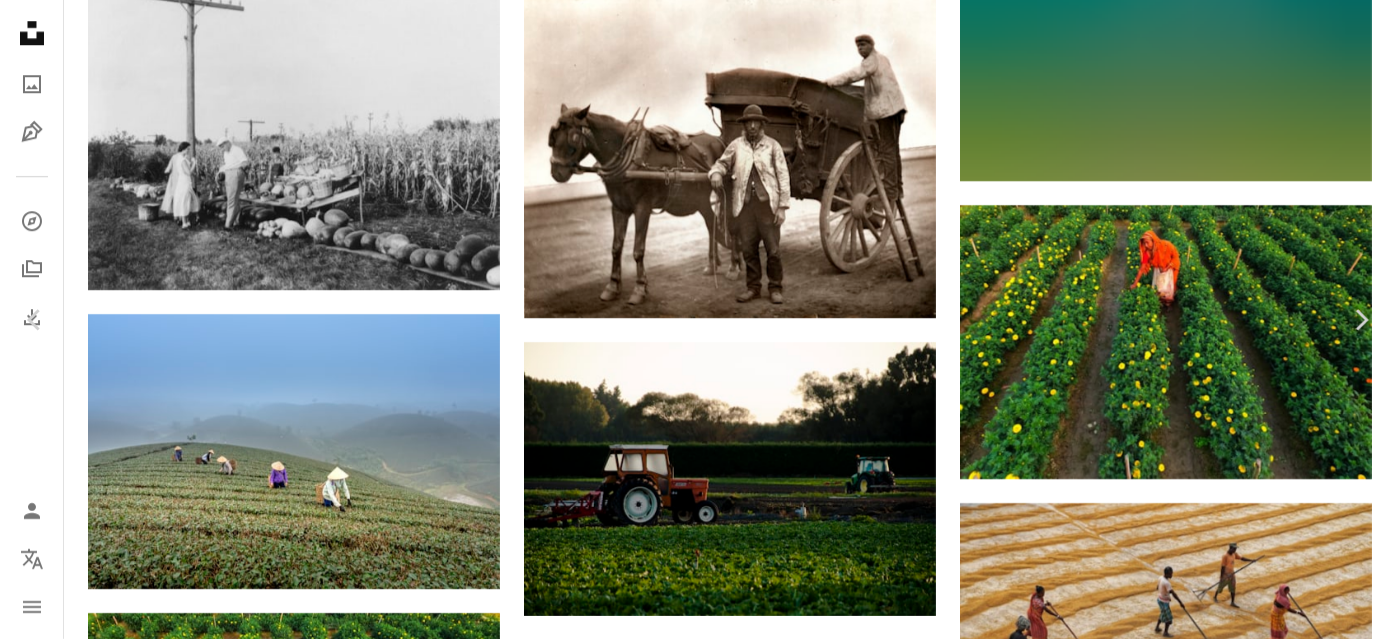 scroll, scrollTop: 0, scrollLeft: 0, axis: both 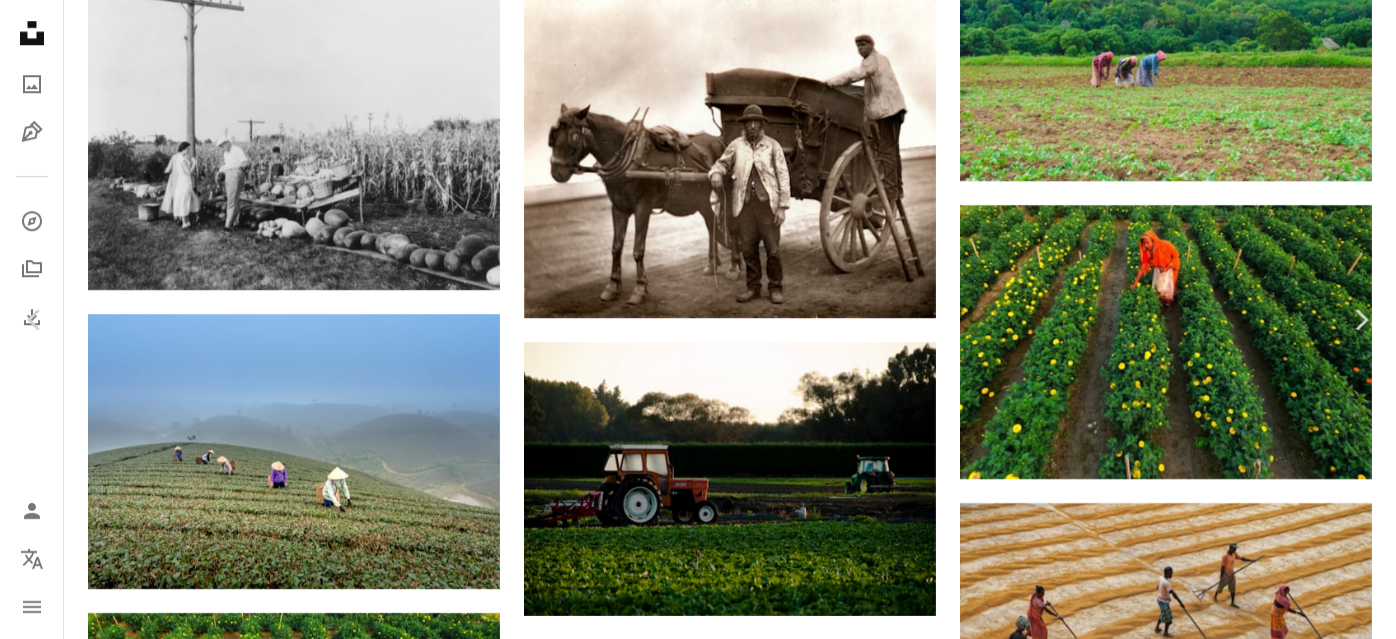 click at bounding box center [1096, 5777] 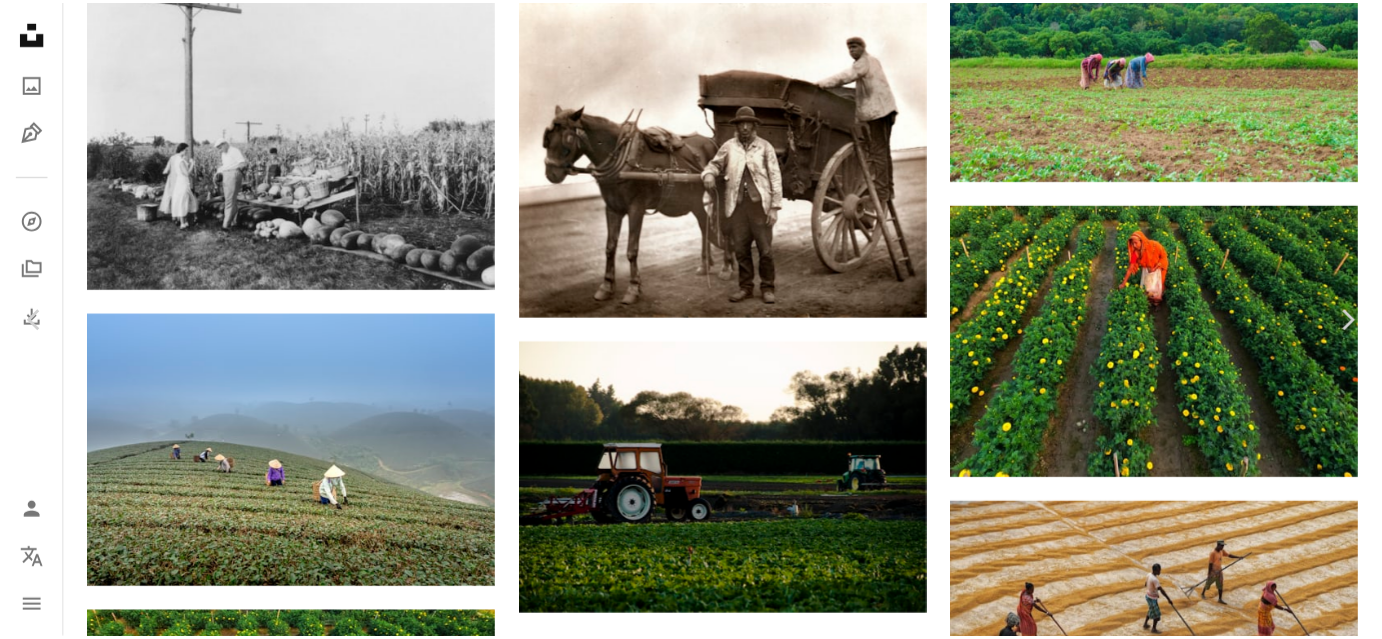 scroll, scrollTop: 0, scrollLeft: 0, axis: both 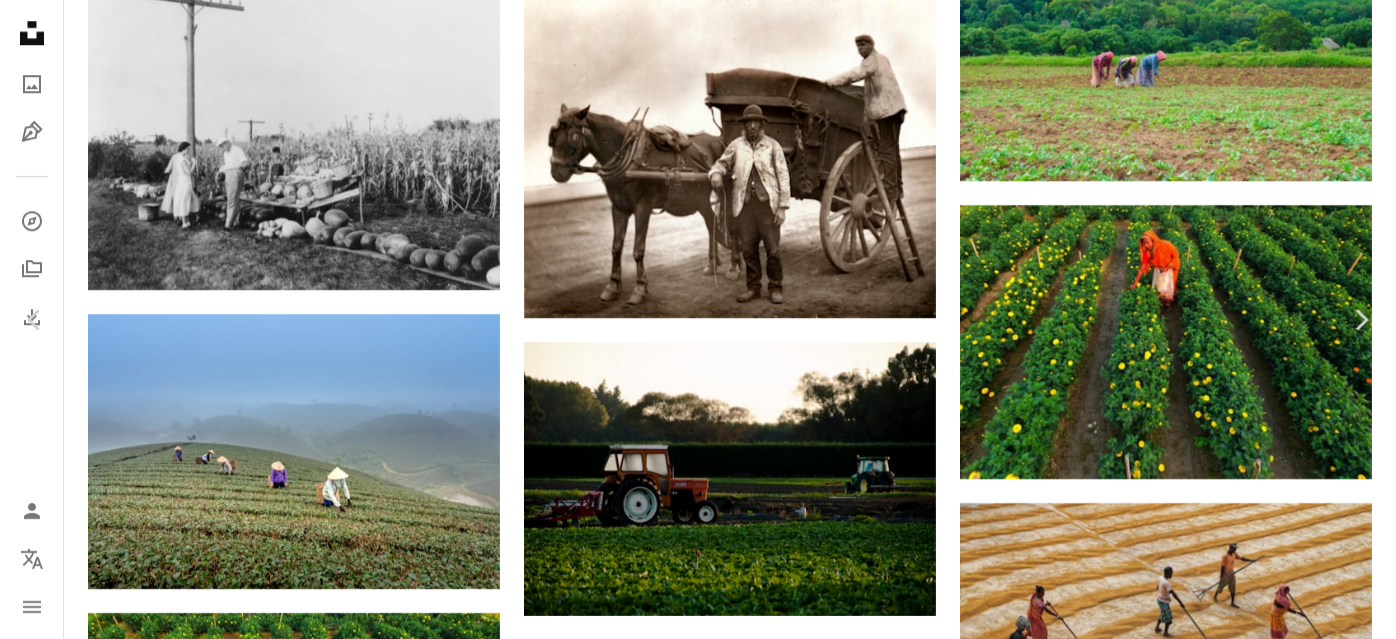 click on "An X shape Chevron left Chevron right Getty Images For  Unsplash+ A heart A plus sign Edit image   Plus sign for Unsplash+ A lock   Download Zoom in A forward-right arrow Share More Actions Calendar outlined Published on  [DATE], [YEAR] Safety Licensed under the  Unsplash+ License business plant adult photography agriculture vegetable gardening ukraine farmer small business tomato horizontal ladder organic green color active lifestyle senior adult males rural scene HD Wallpapers Related images Plus sign for Unsplash+ A heart A plus sign Getty Images For  Unsplash+ A lock   Download Plus sign for Unsplash+ A heart A plus sign Ahmet Kurt For  Unsplash+ A lock   Download Plus sign for Unsplash+ A heart A plus sign Getty Images For  Unsplash+ A lock   Download Plus sign for Unsplash+ A heart A plus sign Getty Images For  Unsplash+ A lock   Download Plus sign for Unsplash+ A heart" at bounding box center (698, 5534) 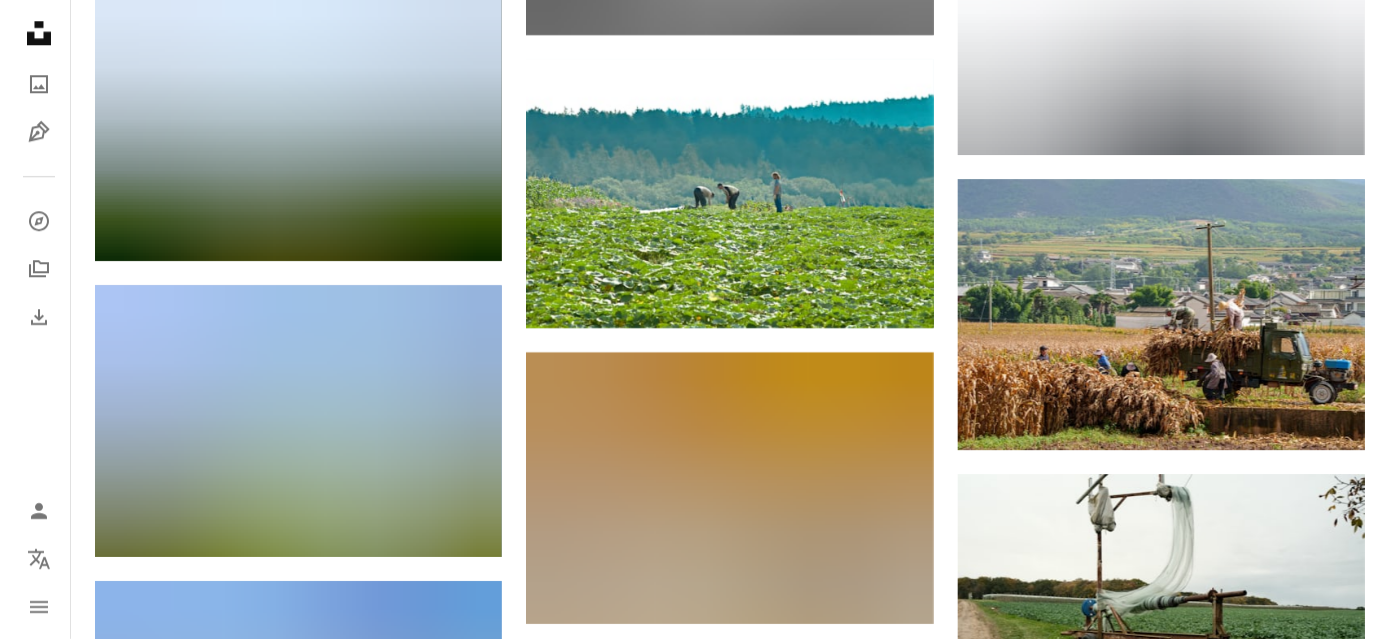 scroll, scrollTop: 27156, scrollLeft: 0, axis: vertical 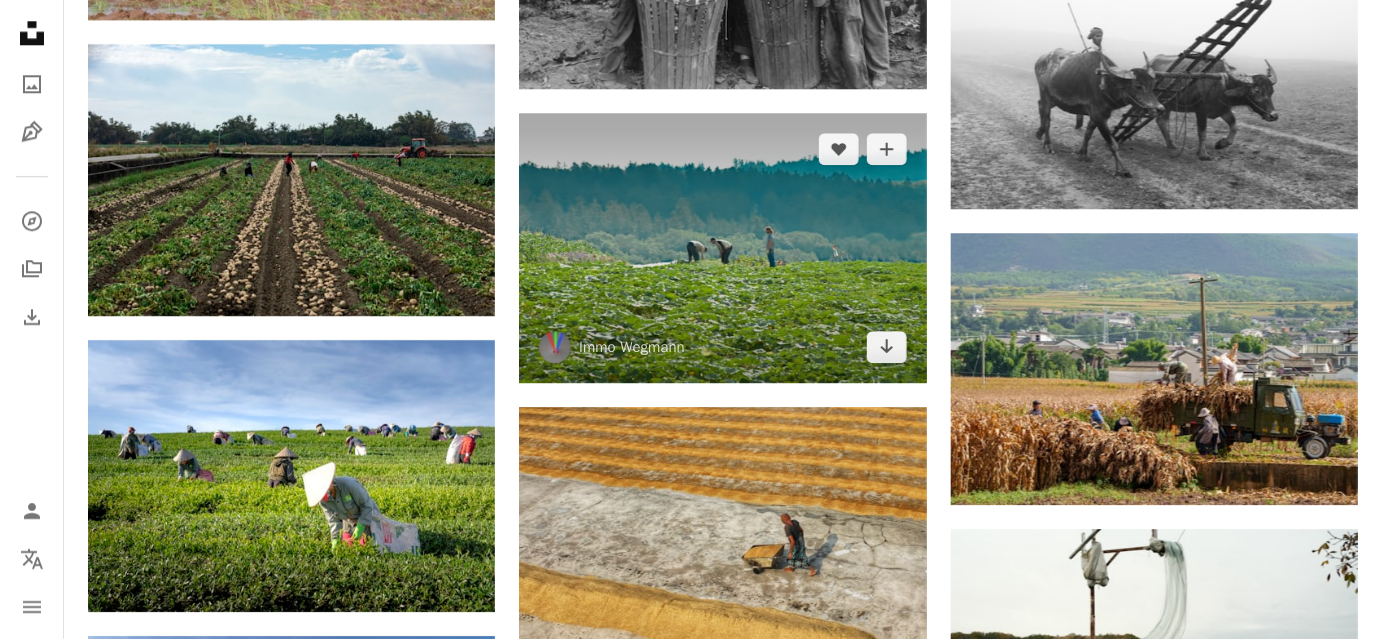 click at bounding box center (722, 248) 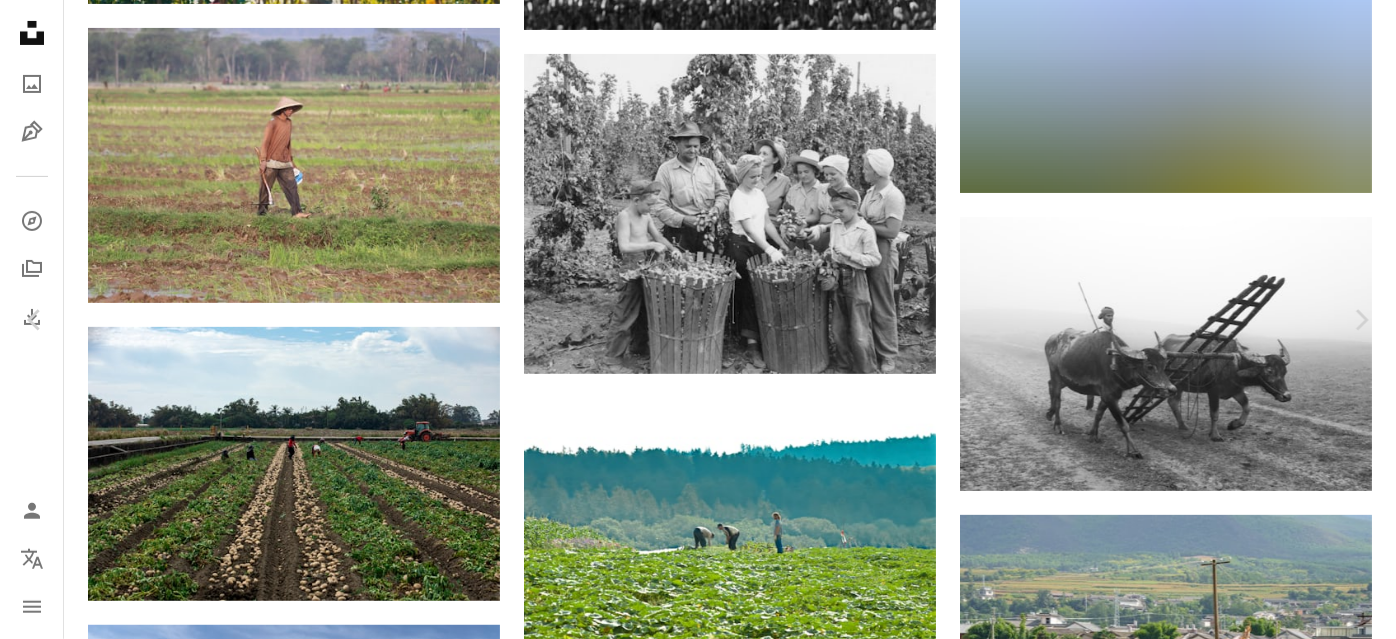 scroll, scrollTop: 0, scrollLeft: 0, axis: both 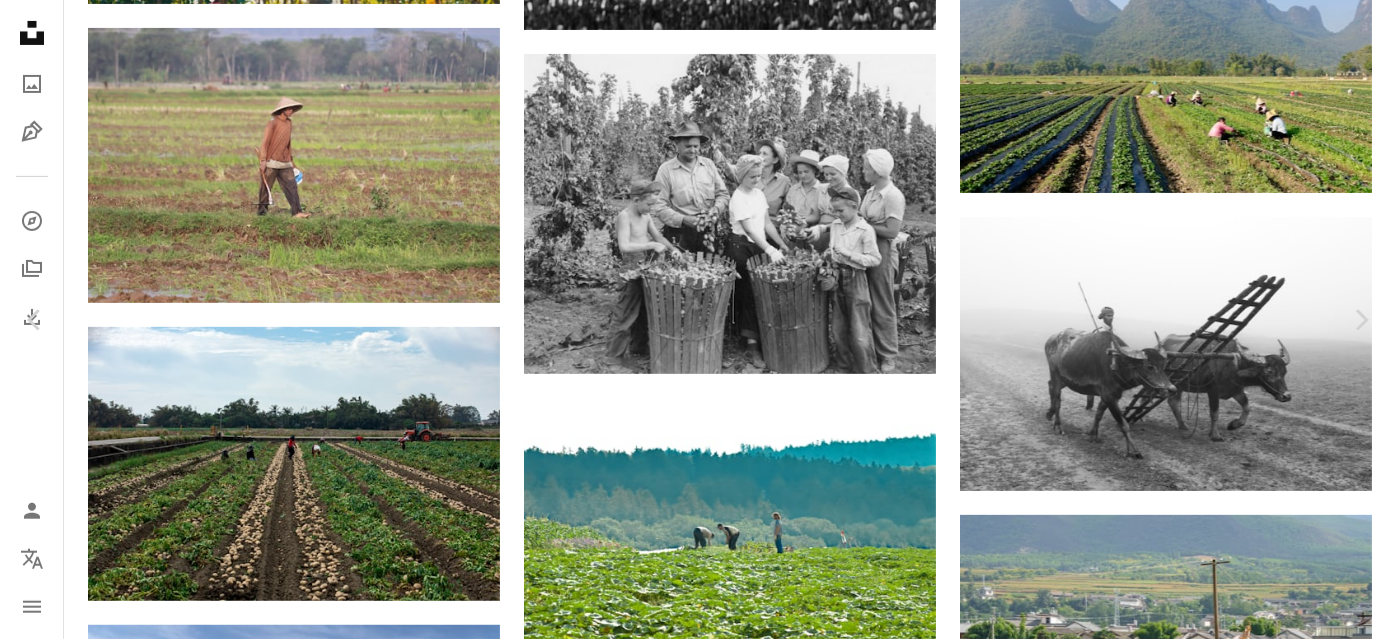 click on "Chevron down" 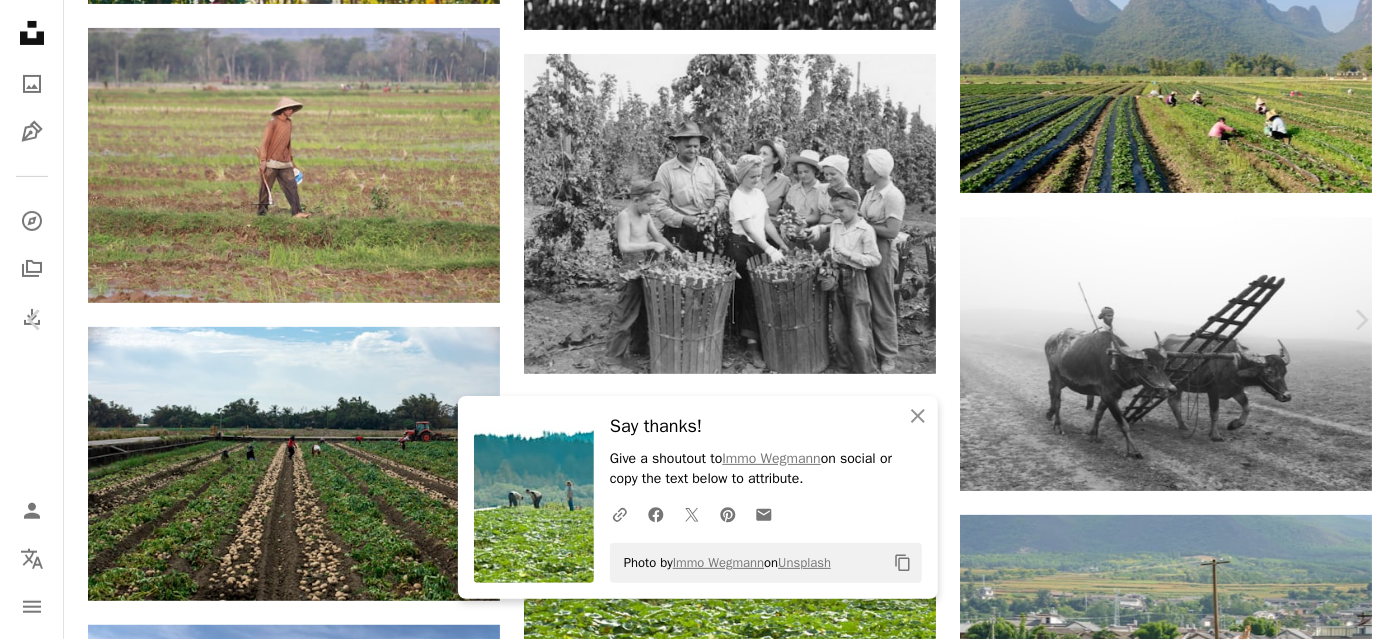 click on "An X shape Chevron left Chevron right An X shape Close Say thanks! Give a shoutout to  Immo Wegmann  on social or copy the text below to attribute. A URL sharing icon (chains) Facebook icon X (formerly Twitter) icon Pinterest icon An envelope Photo by  Immo Wegmann  on  Unsplash
Copy content Immo Wegmann tinkerman A heart A plus sign Edit image   Plus sign for Unsplash+ Download free Chevron down Zoom in Views 322,201 Downloads 682 A forward-right arrow Share Info icon Info More Actions Calendar outlined Published on  [DATE], [YEAR] Camera PENTAX, K-30 Safety Free to use under the  Unsplash License field vegetable farmer field worker human animal grey wildlife farm elephant outdoors countryside meadow grassland mammal rural ranch pasture grazing Public domain images Browse premium related images on iStock  |  Save 20% with code UNSPLASH20 View more on iStock  ↗ Related images A heart A plus sign Rob Wingate Available for hire A checkmark inside of a circle Arrow pointing down A heart A plus sign" at bounding box center [698, 6441] 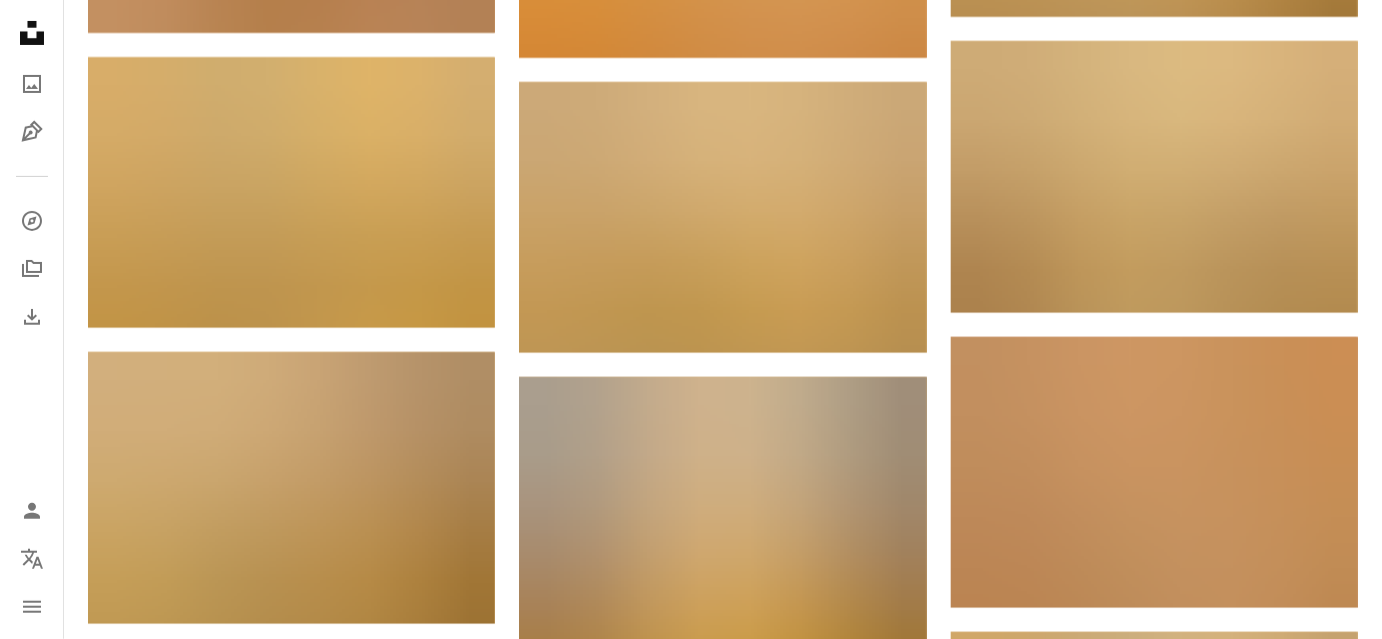 scroll, scrollTop: 0, scrollLeft: 0, axis: both 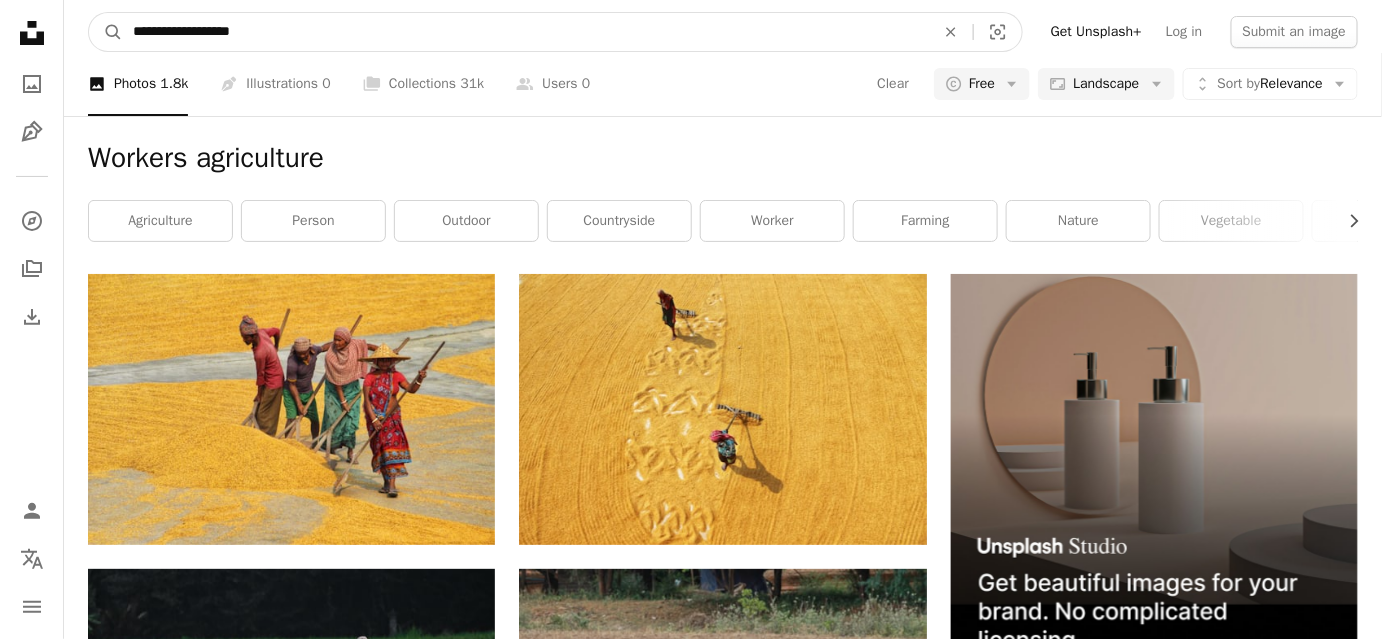 click on "**********" at bounding box center [526, 32] 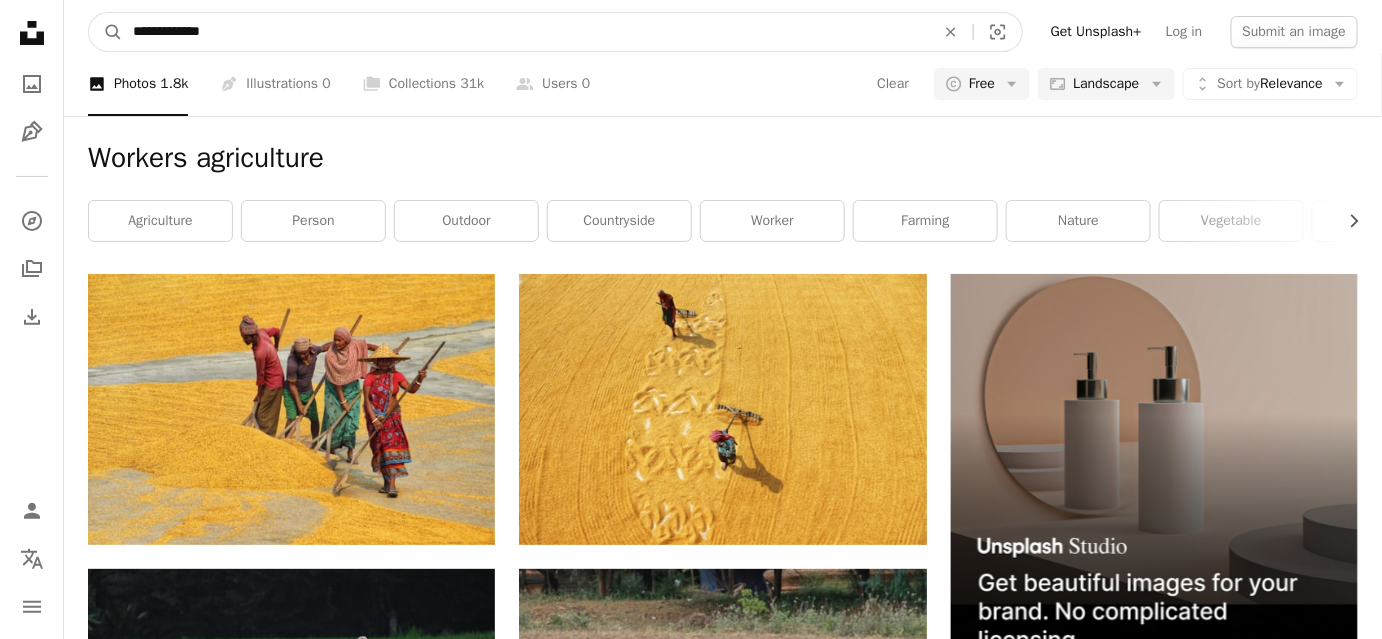 type on "**********" 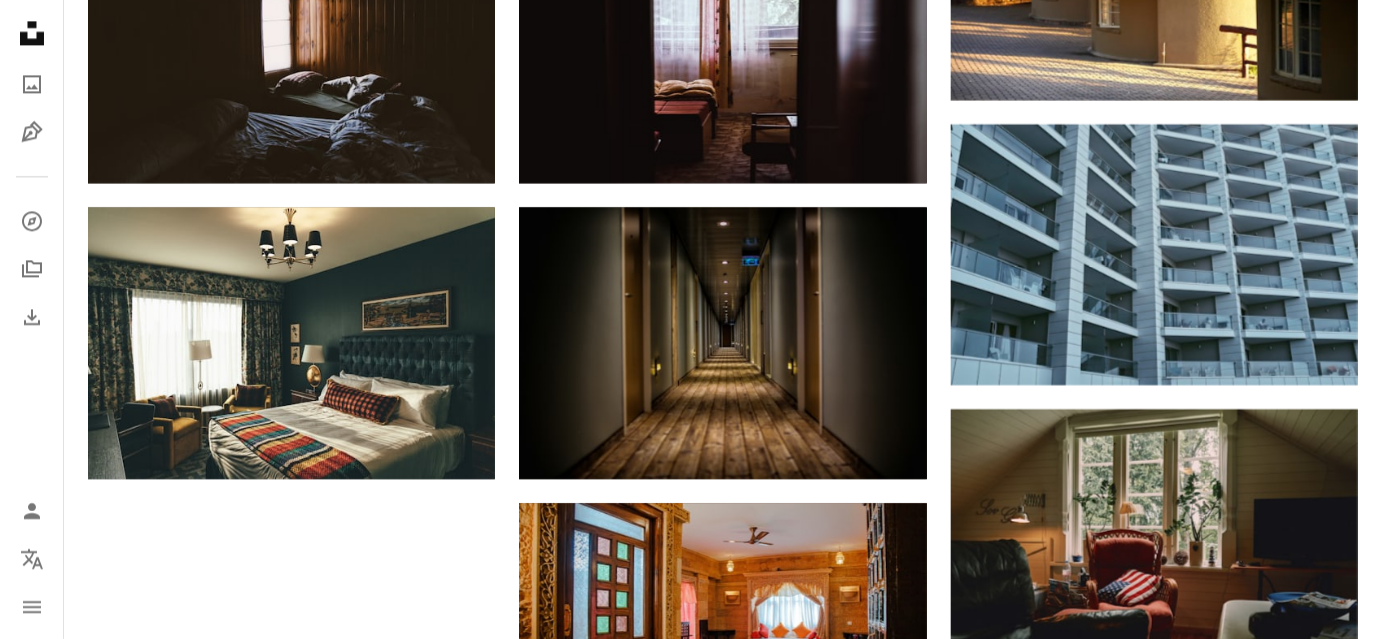 scroll, scrollTop: 1559, scrollLeft: 0, axis: vertical 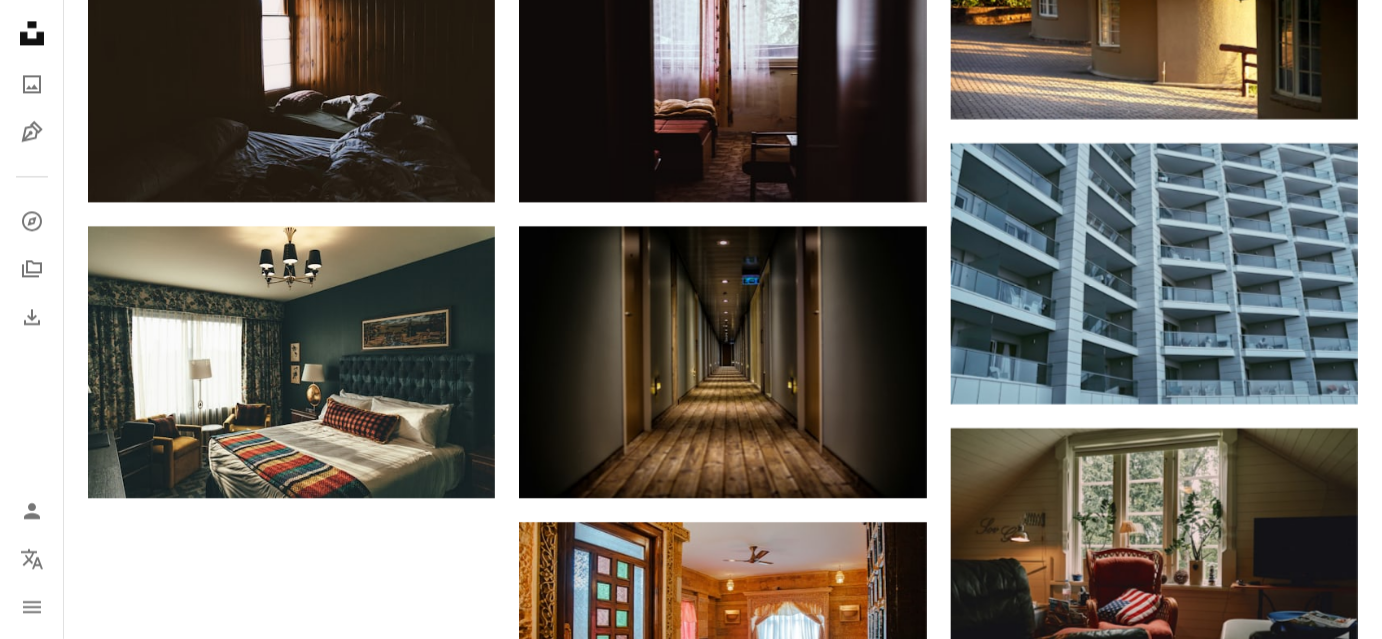 click at bounding box center (1154, 858) 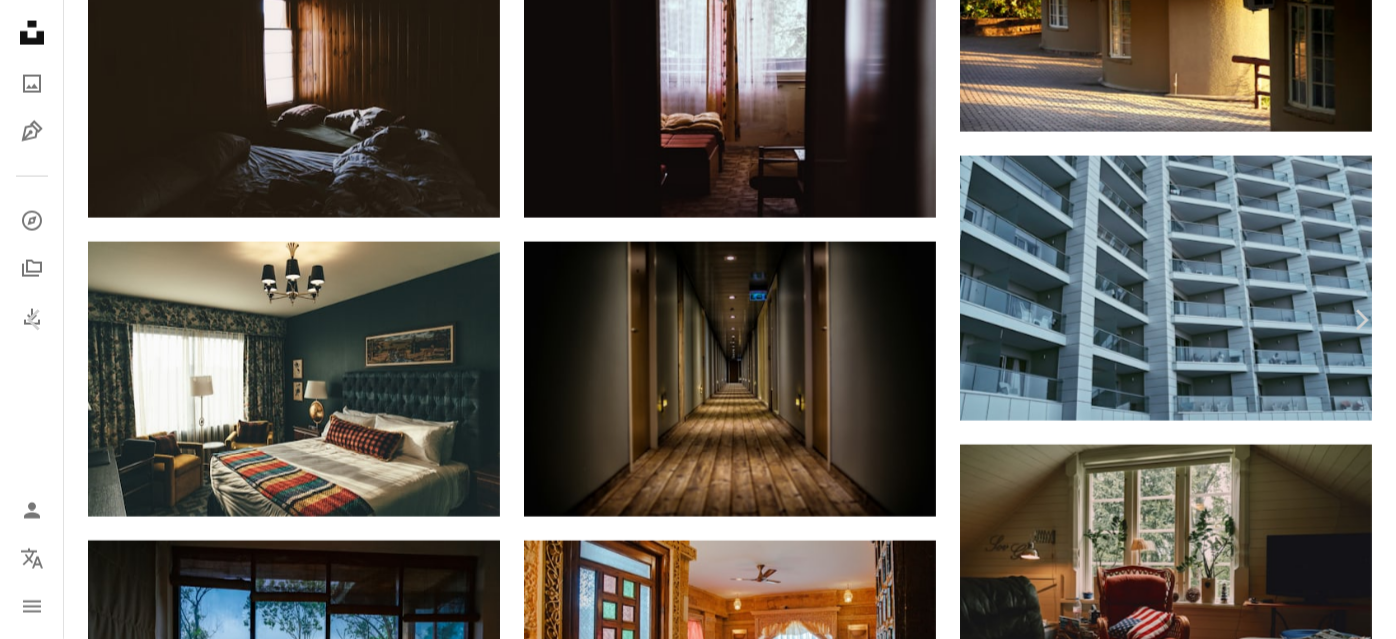 click on "An X shape Chevron left Chevron right [FIRST] [LAST] Available for hire A checkmark inside of a circle A heart A plus sign Edit image   Plus sign for Unsplash+ Download free Chevron down Zoom in Views 51,193 Downloads 349 A forward-right arrow Share Info icon Info More Actions Calendar outlined Published on  July 13, 2022 Camera RICOH IMAGING COMPANY, LTD., RICOH GR IIIx Safety Free to use under the  Unsplash License hotel couch hotel lobby hotel building hotel boutique interior design living room room furniture lighting brown indoors lobby waiting room corner Free images Browse premium related images on iStock  |  Save 20% with code UNSPLASH20 View more on iStock  ↗ Related images A heart A plus sign [FIRST] [LAST] Arrow pointing down Plus sign for Unsplash+ A heart A plus sign Curated Lifestyle For  Unsplash+ A lock   Download Plus sign for Unsplash+ A heart A plus sign Curated Lifestyle For  Unsplash+ A lock   Download A heart A plus sign [FIRST] [LAST] Available for hire A checkmark inside of a circle" at bounding box center [698, 4702] 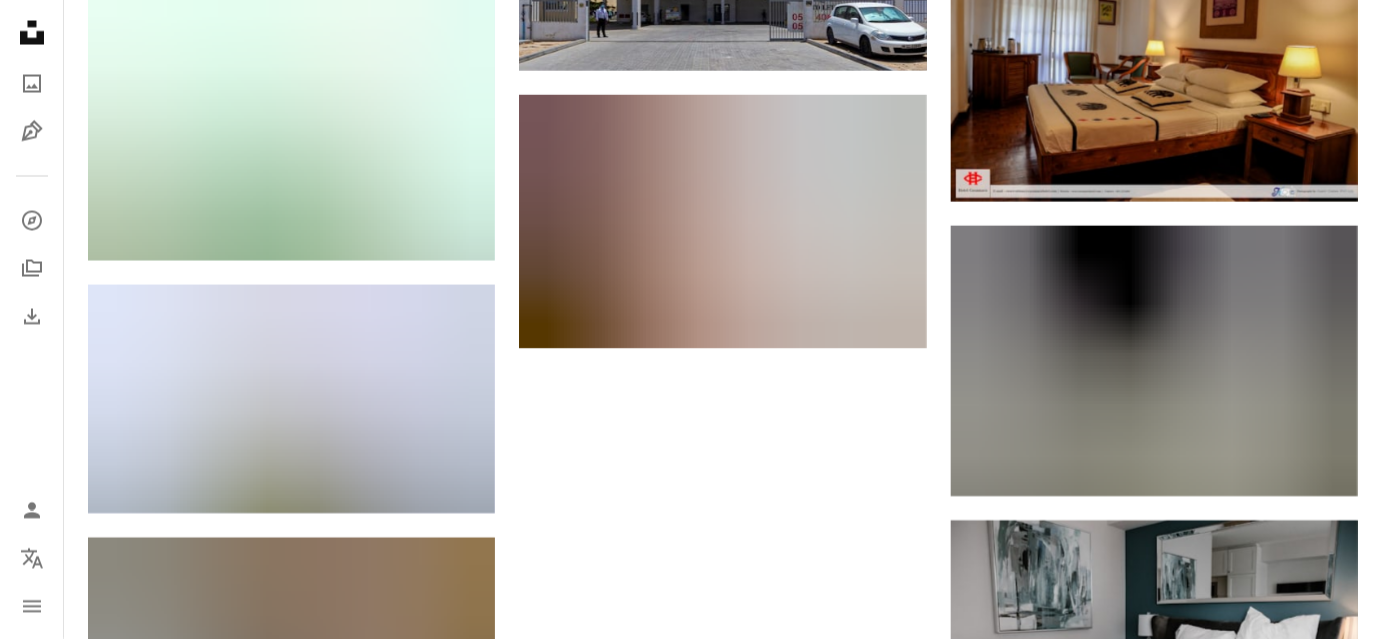 scroll, scrollTop: 4013, scrollLeft: 0, axis: vertical 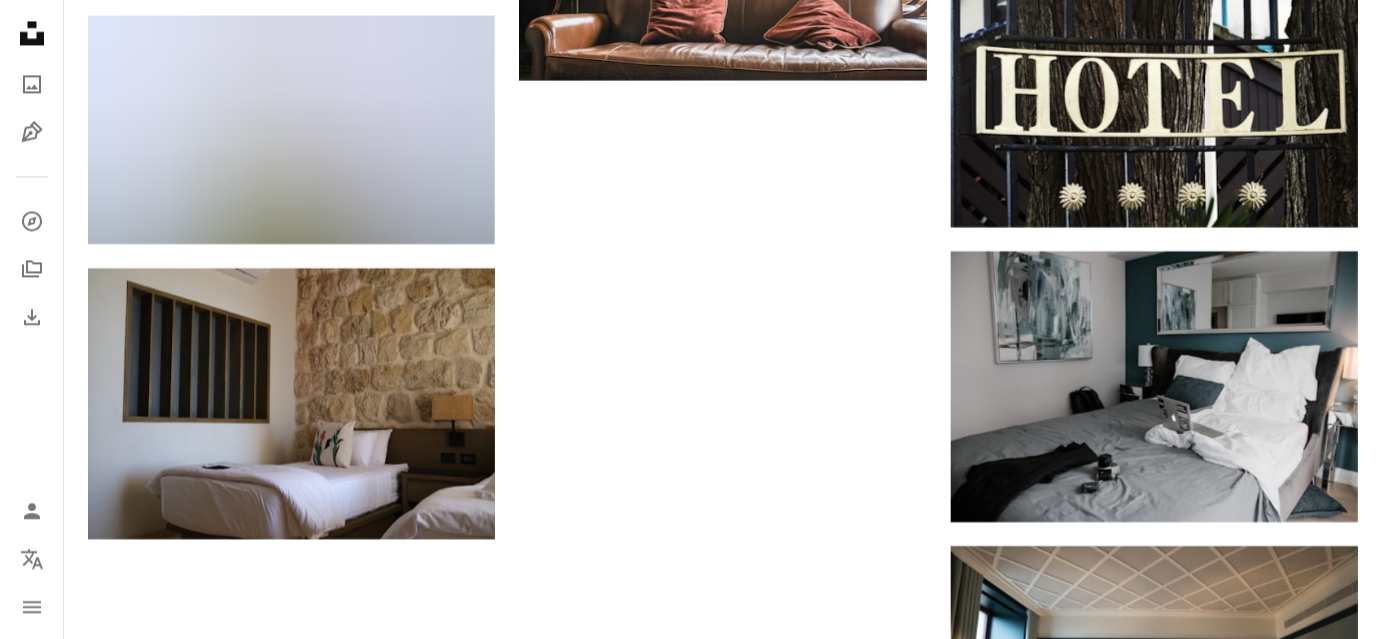 click on "Unsplash logo Make something awesome" at bounding box center (723, 1759) 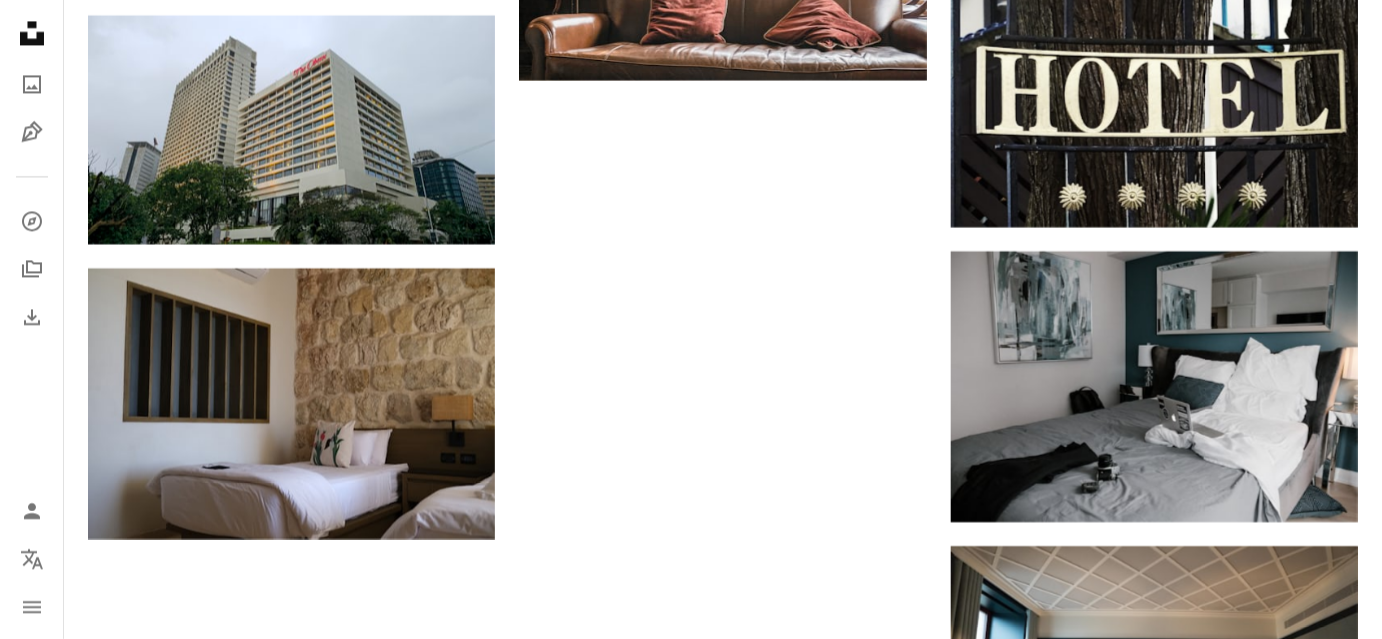 click on "Load more" at bounding box center [723, 1612] 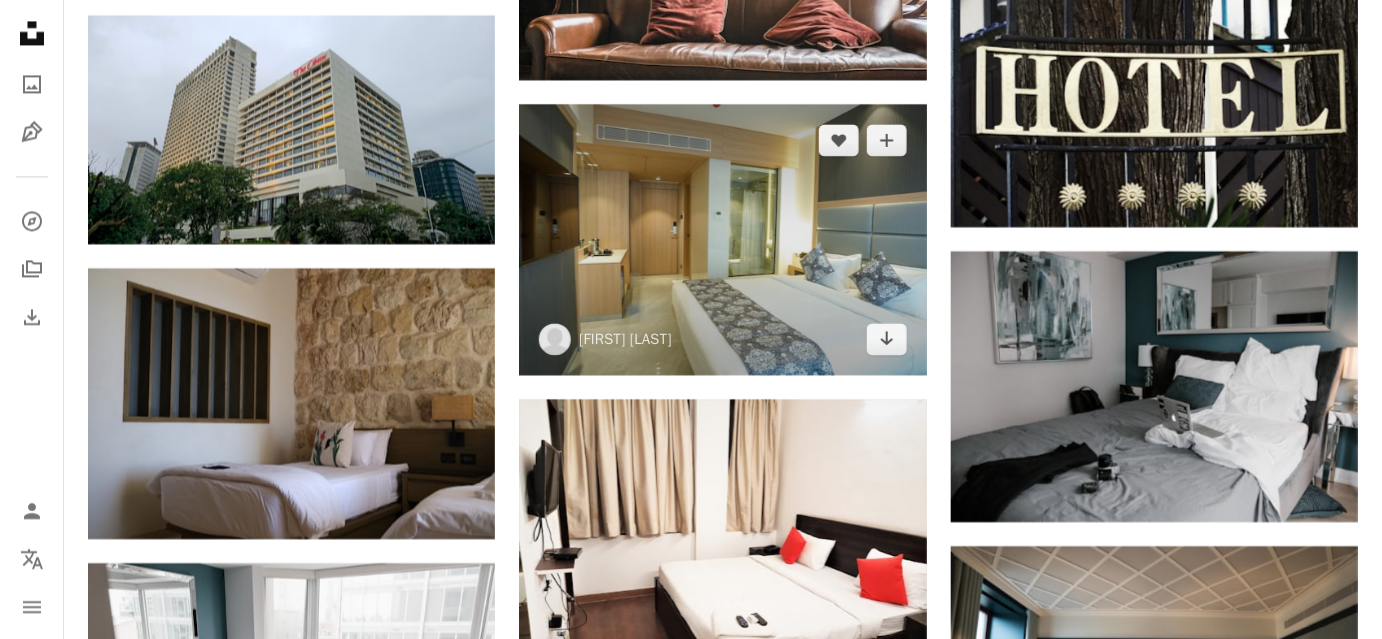 scroll, scrollTop: 4650, scrollLeft: 0, axis: vertical 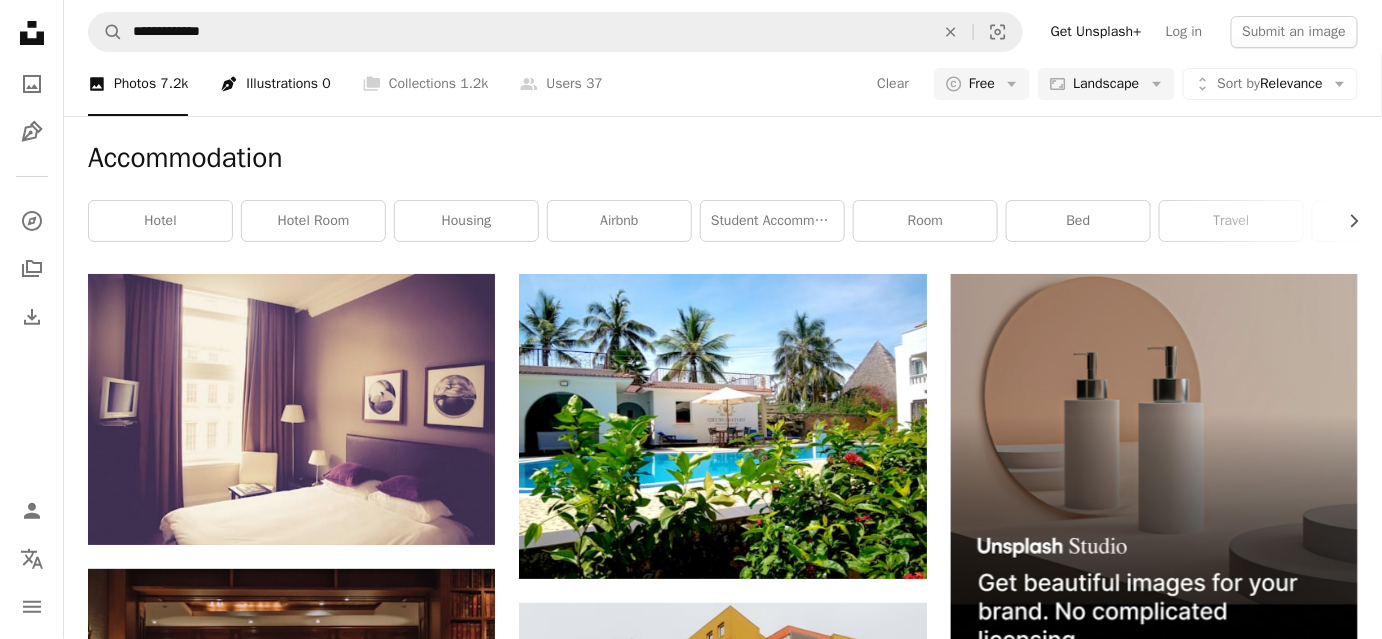click on "Pen Tool Illustrations   0" at bounding box center (275, 84) 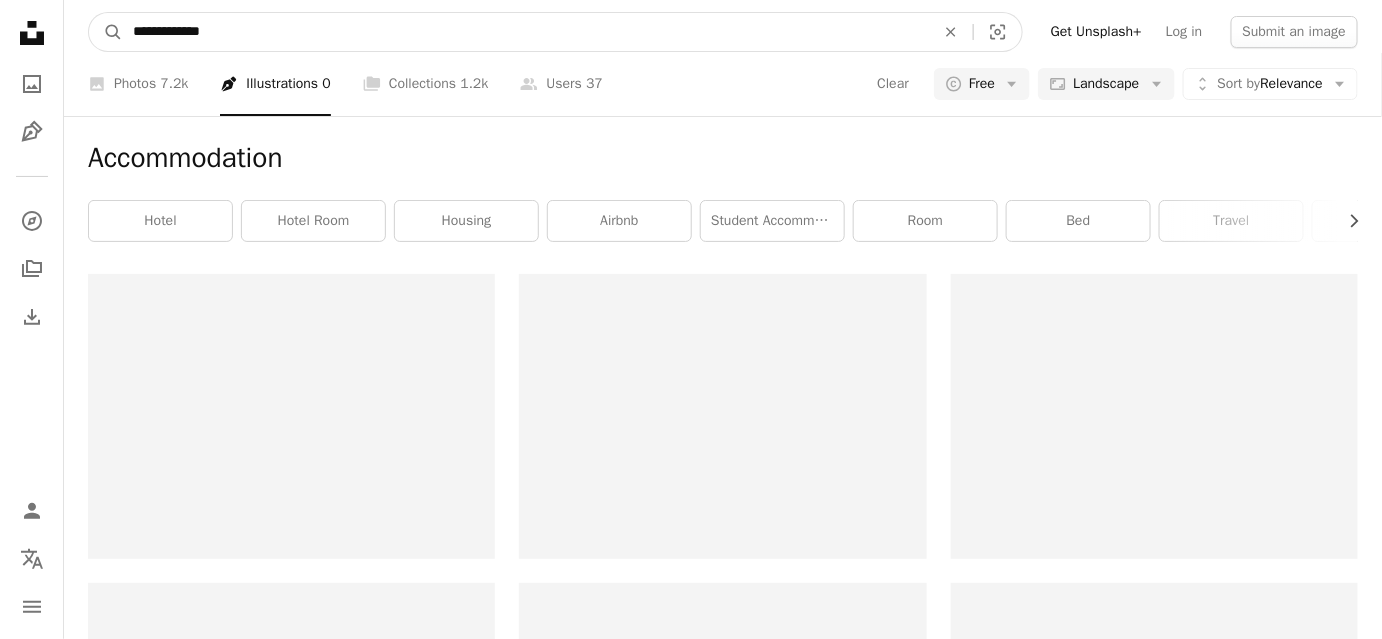 click on "**********" at bounding box center (526, 32) 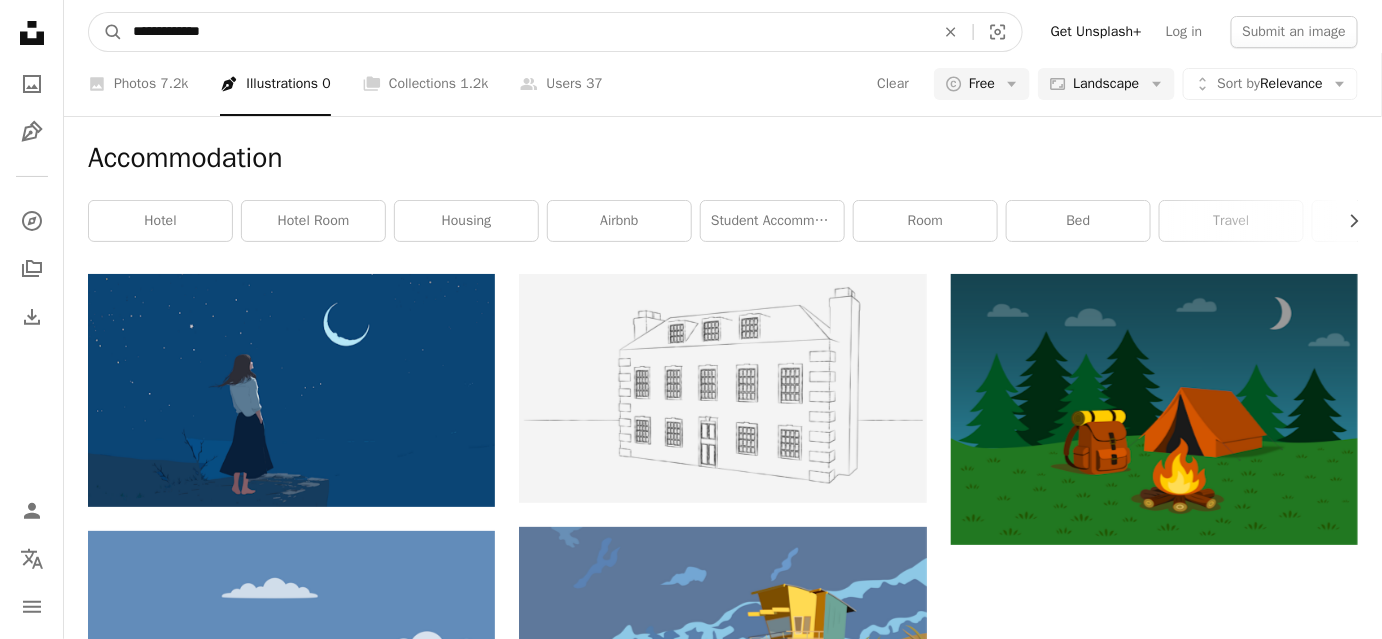 click on "**********" at bounding box center (526, 32) 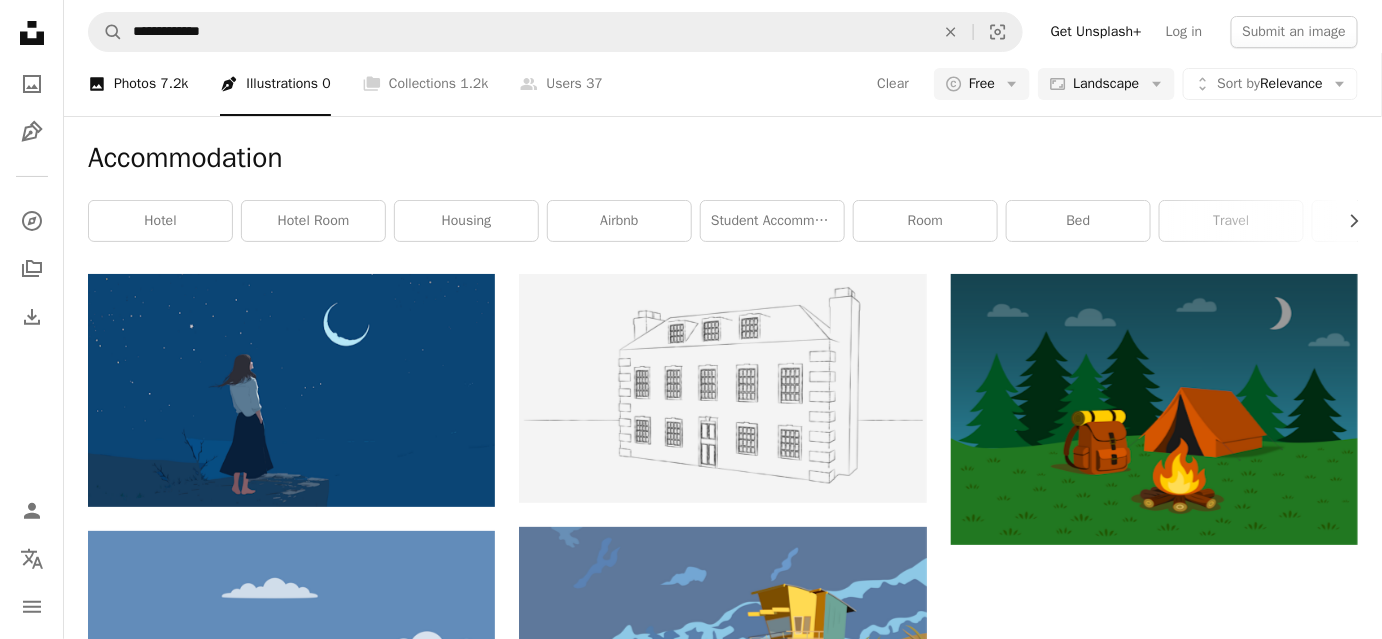 click on "7.2k" at bounding box center (174, 84) 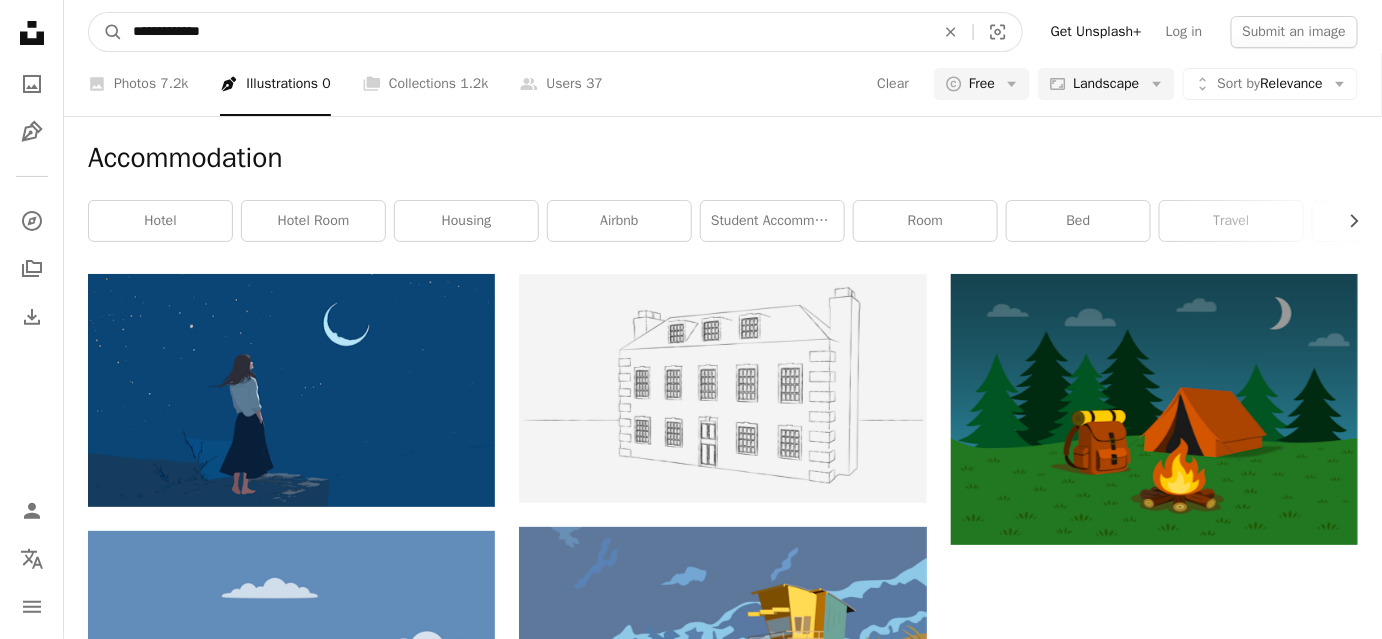 click on "**********" at bounding box center (526, 32) 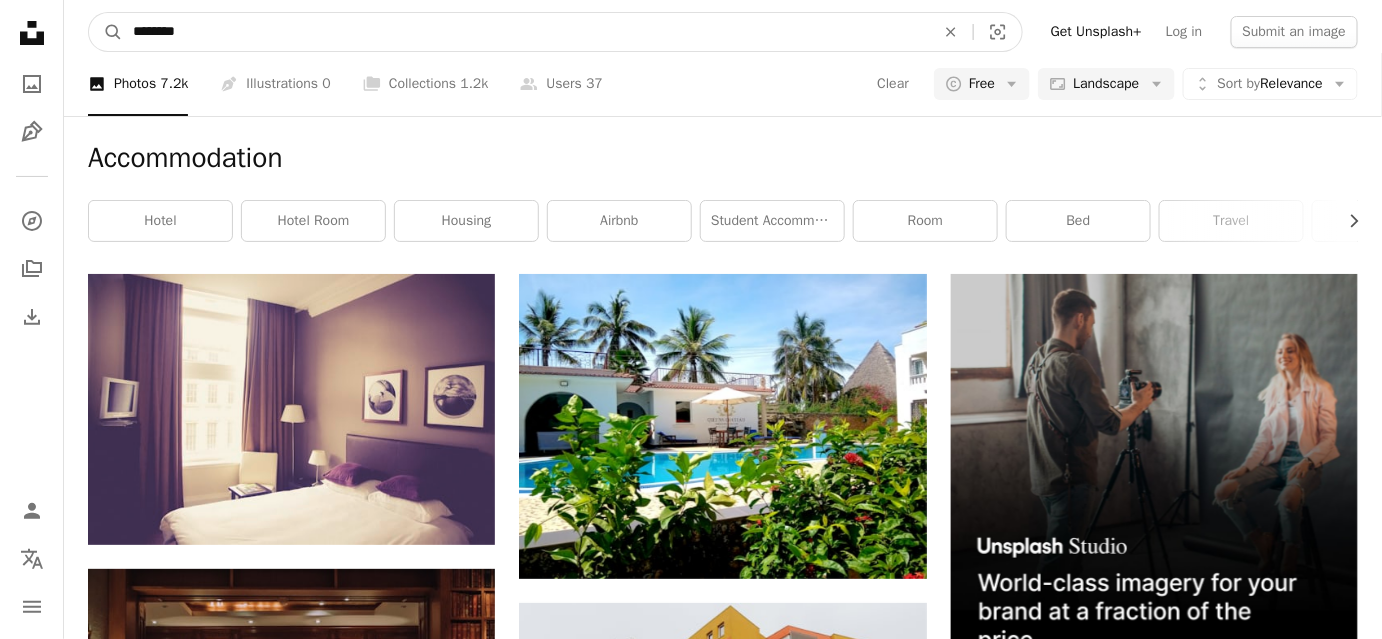 type on "*********" 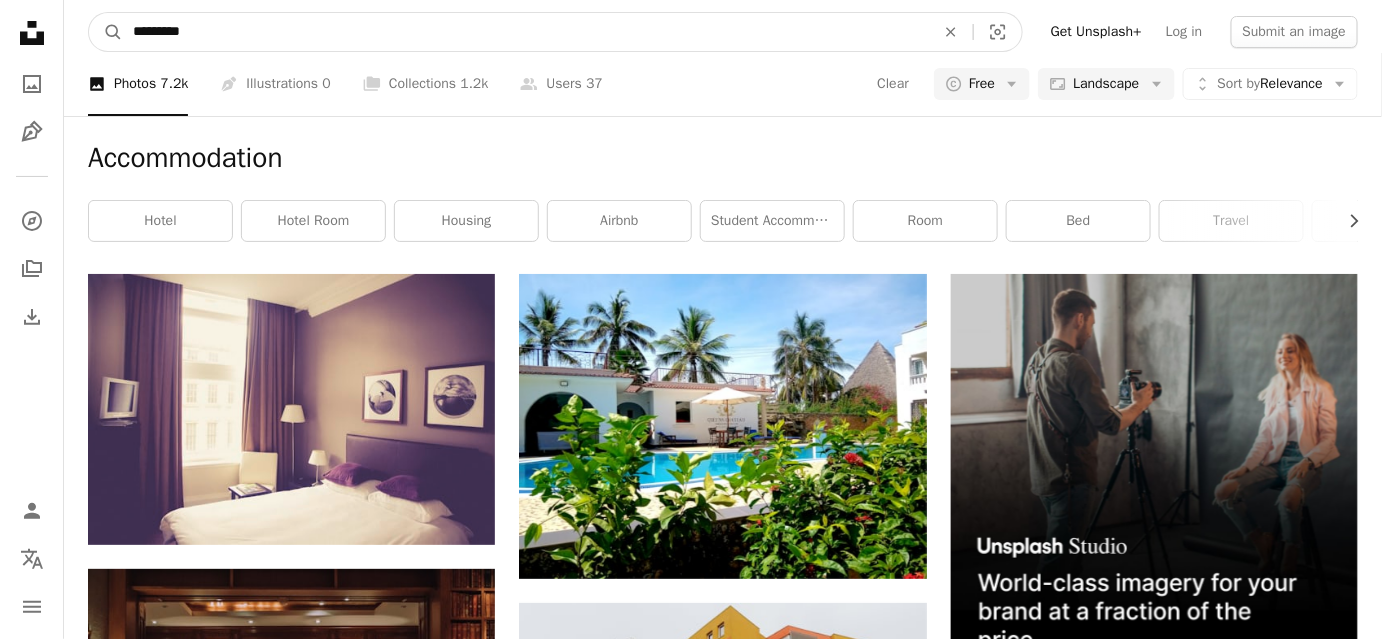click on "A magnifying glass" at bounding box center (106, 32) 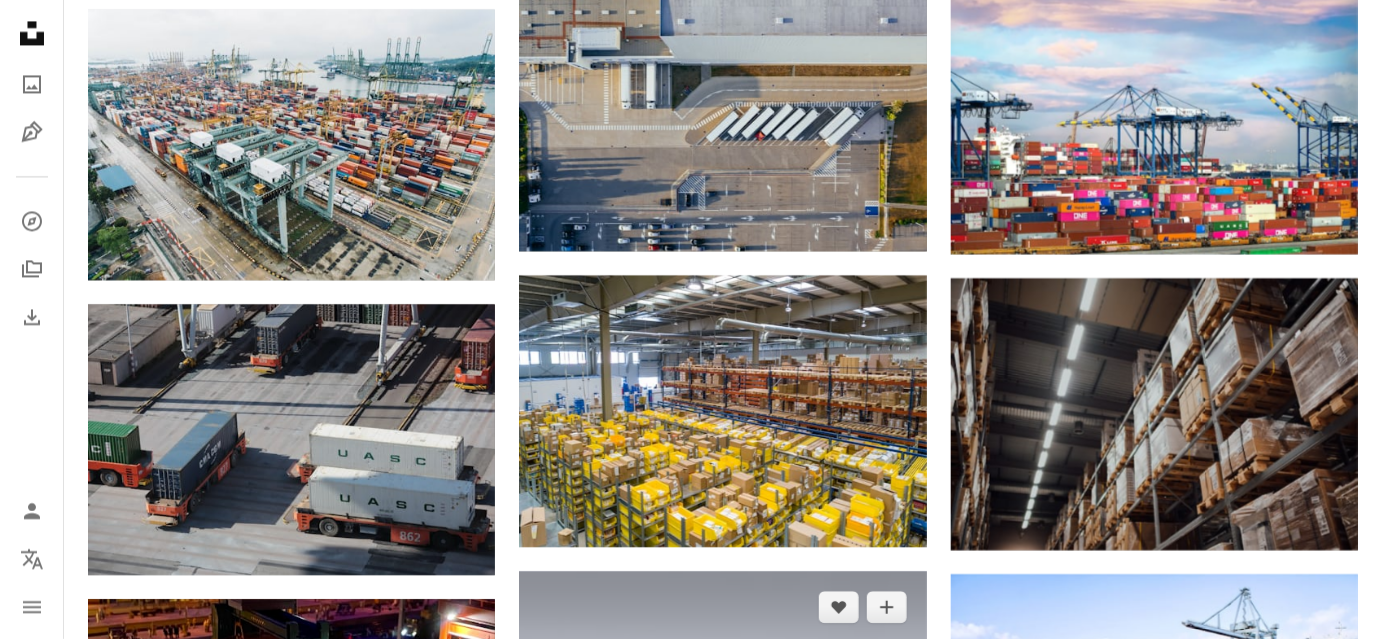 scroll, scrollTop: 1909, scrollLeft: 0, axis: vertical 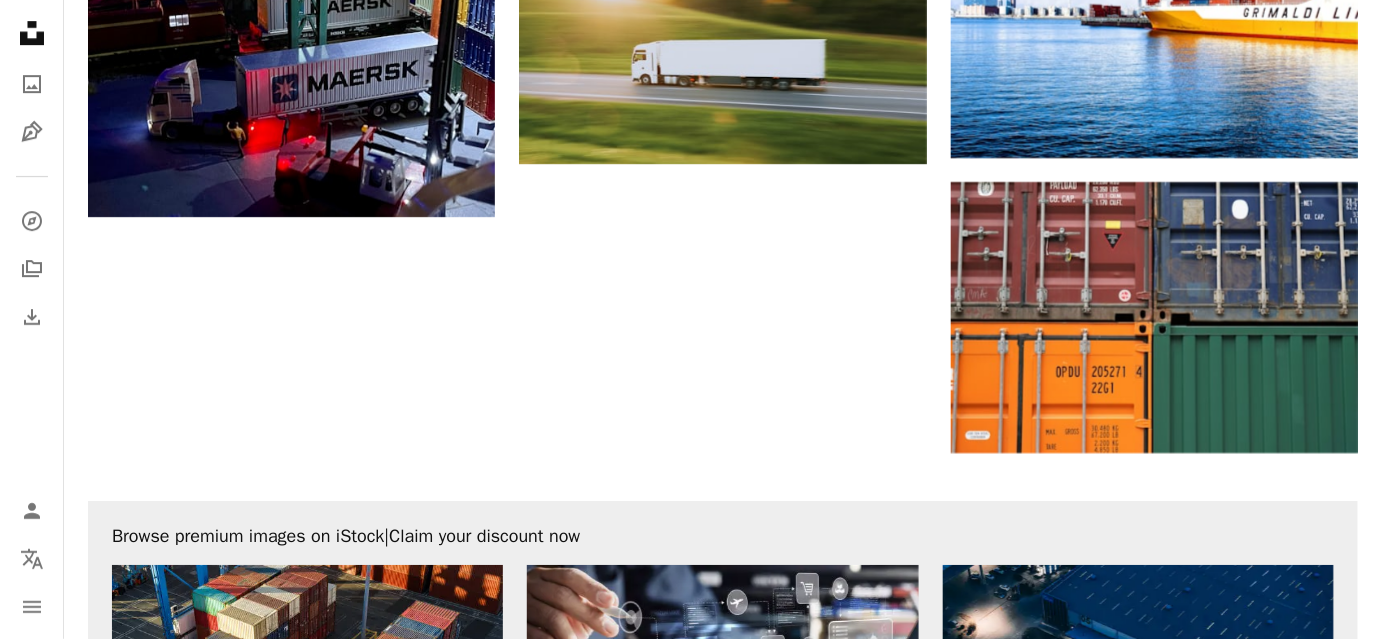 click on "Load more" at bounding box center [723, 1247] 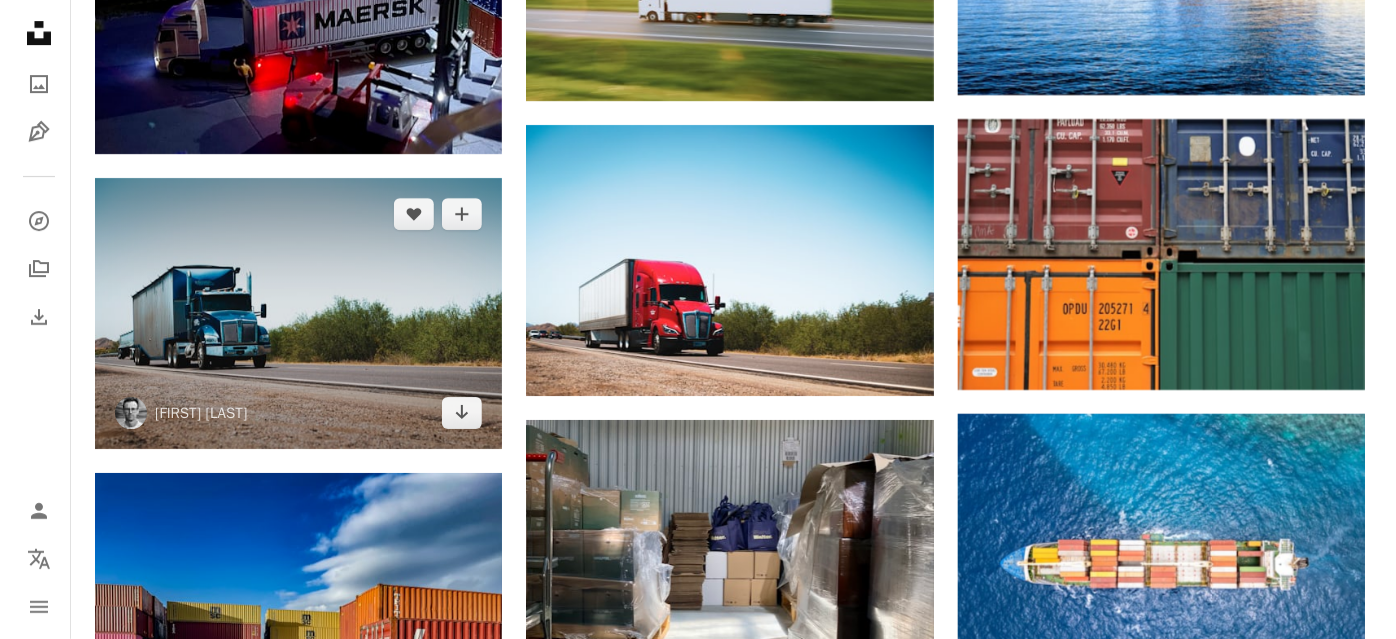 scroll, scrollTop: 2249, scrollLeft: 0, axis: vertical 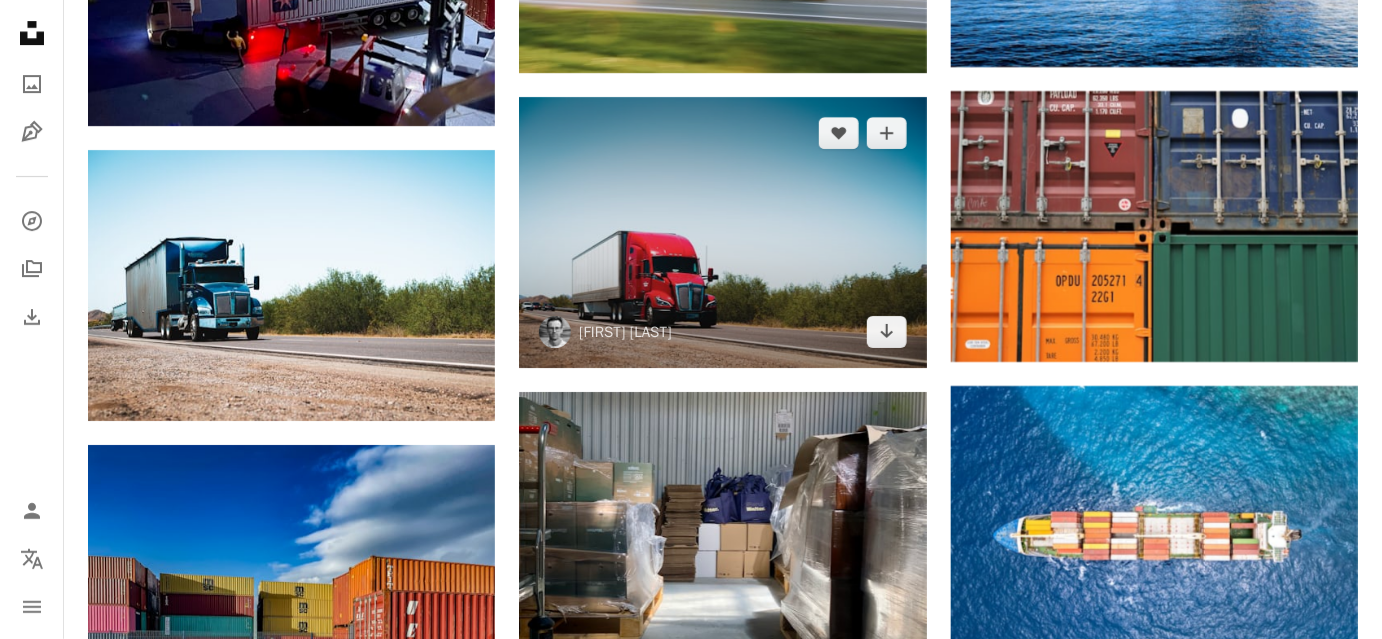 click at bounding box center [722, 232] 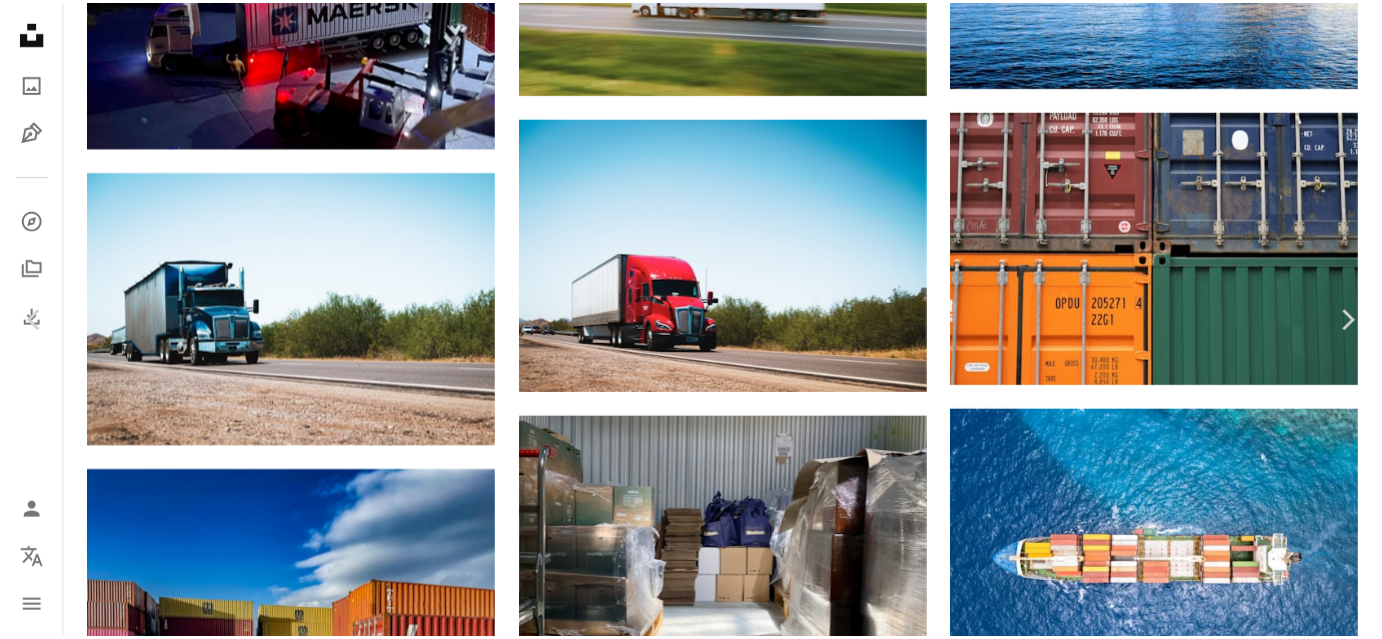 scroll, scrollTop: 90, scrollLeft: 0, axis: vertical 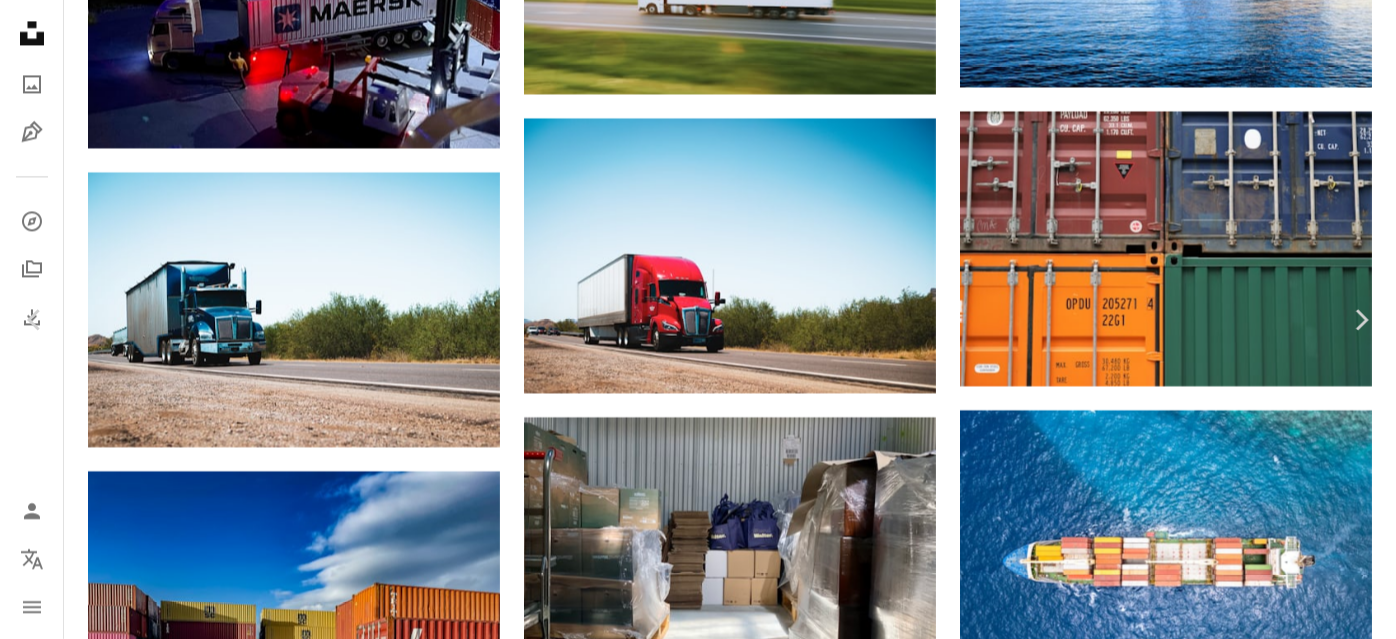 click on "Download free" at bounding box center (1197, 5178) 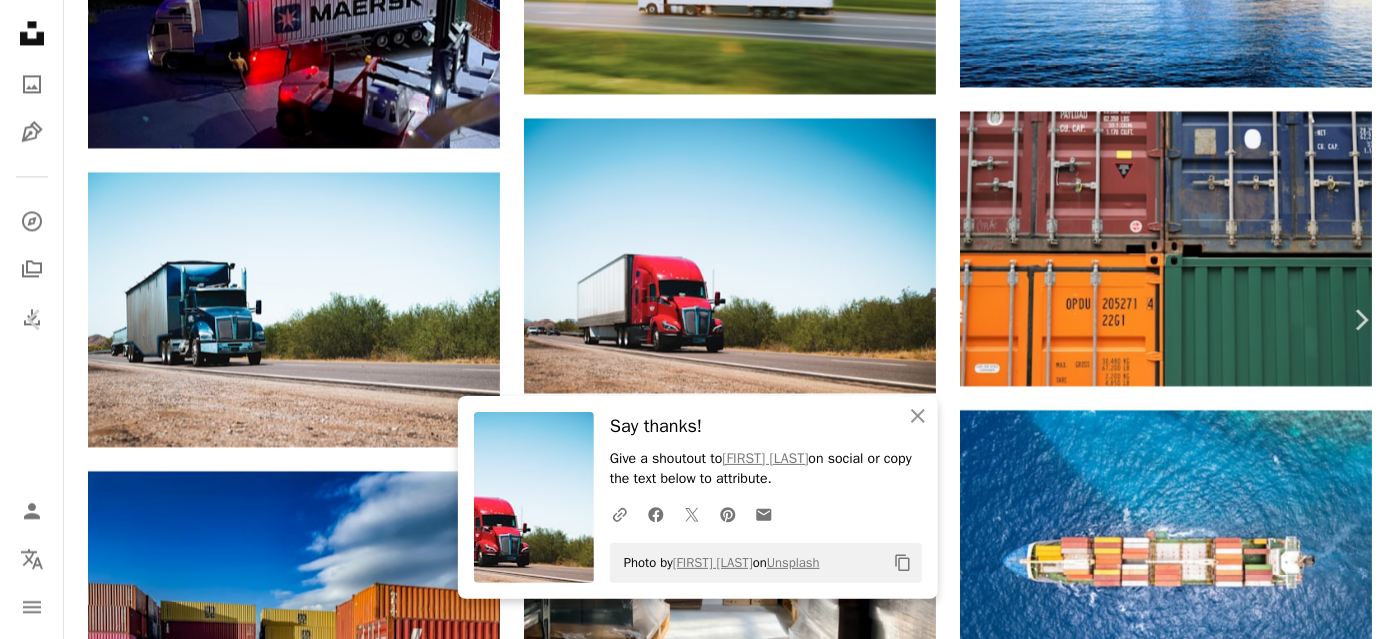 click 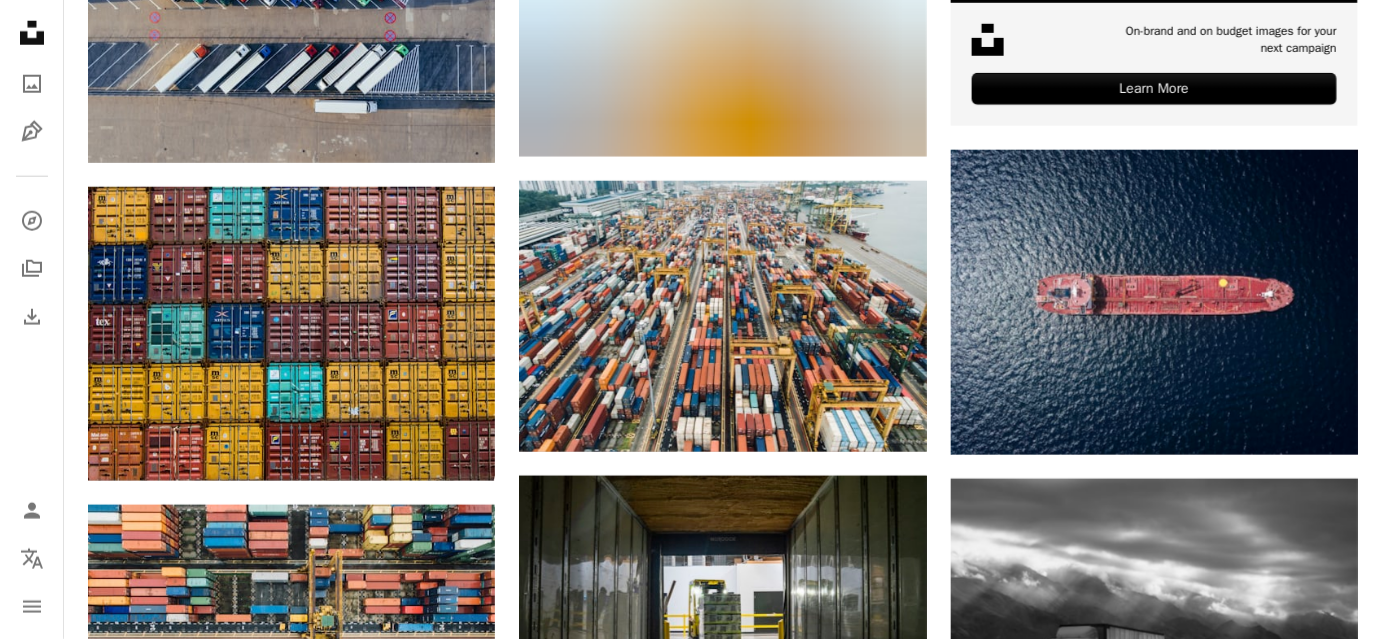 scroll, scrollTop: 0, scrollLeft: 0, axis: both 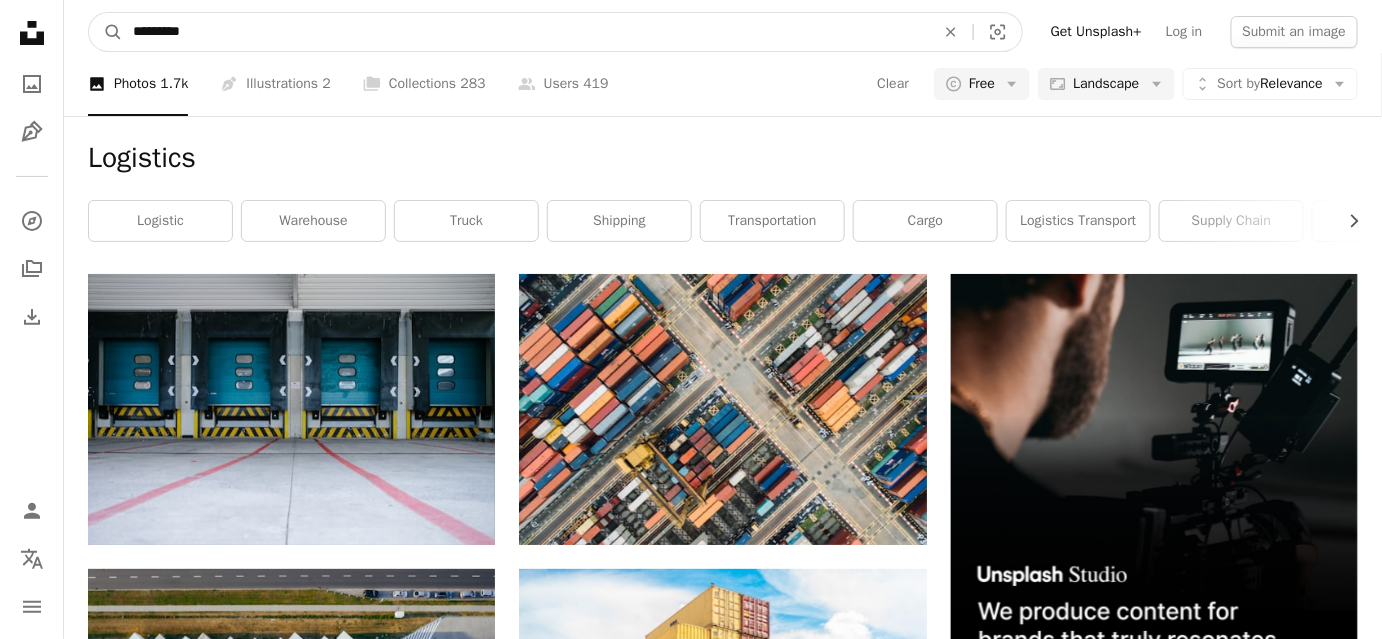 click on "*********" at bounding box center [526, 32] 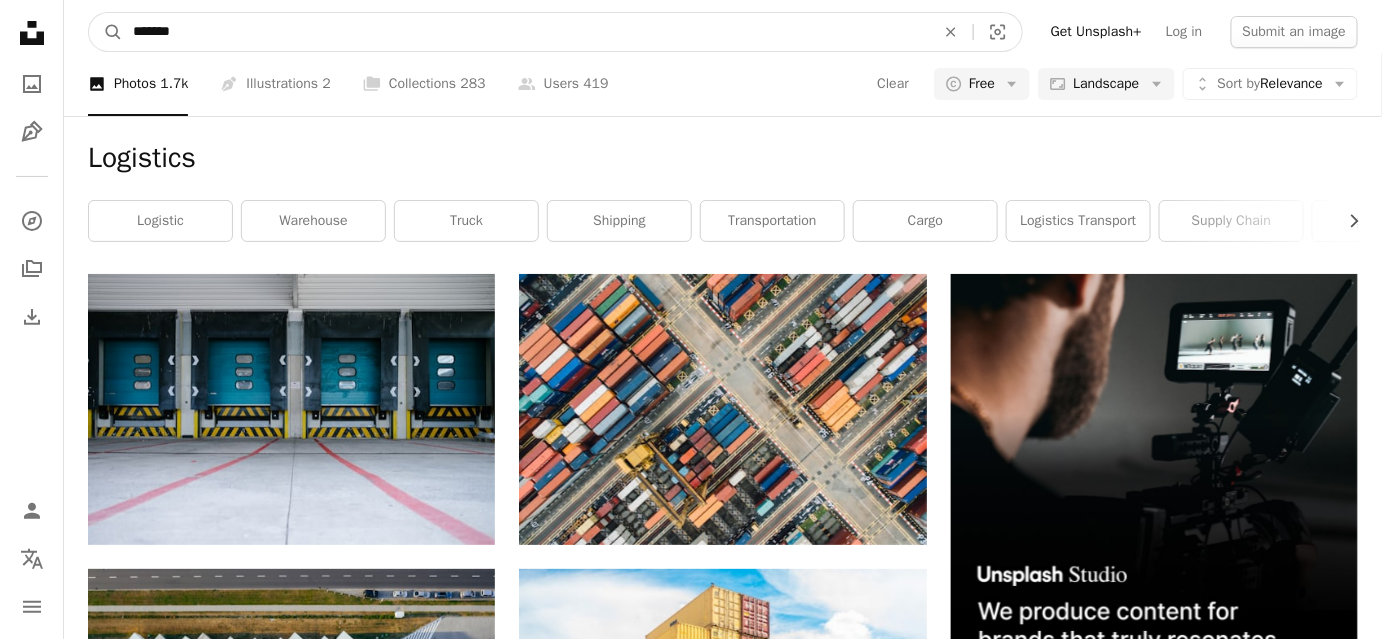 type on "*******" 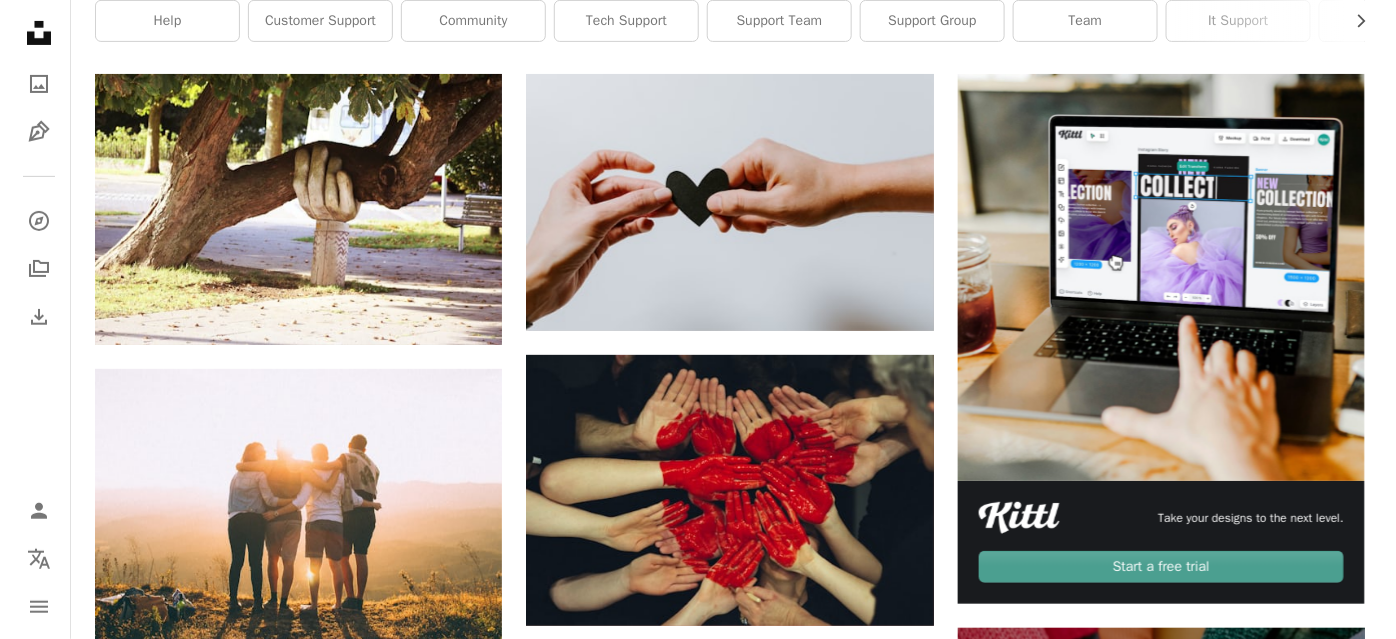 scroll, scrollTop: 181, scrollLeft: 0, axis: vertical 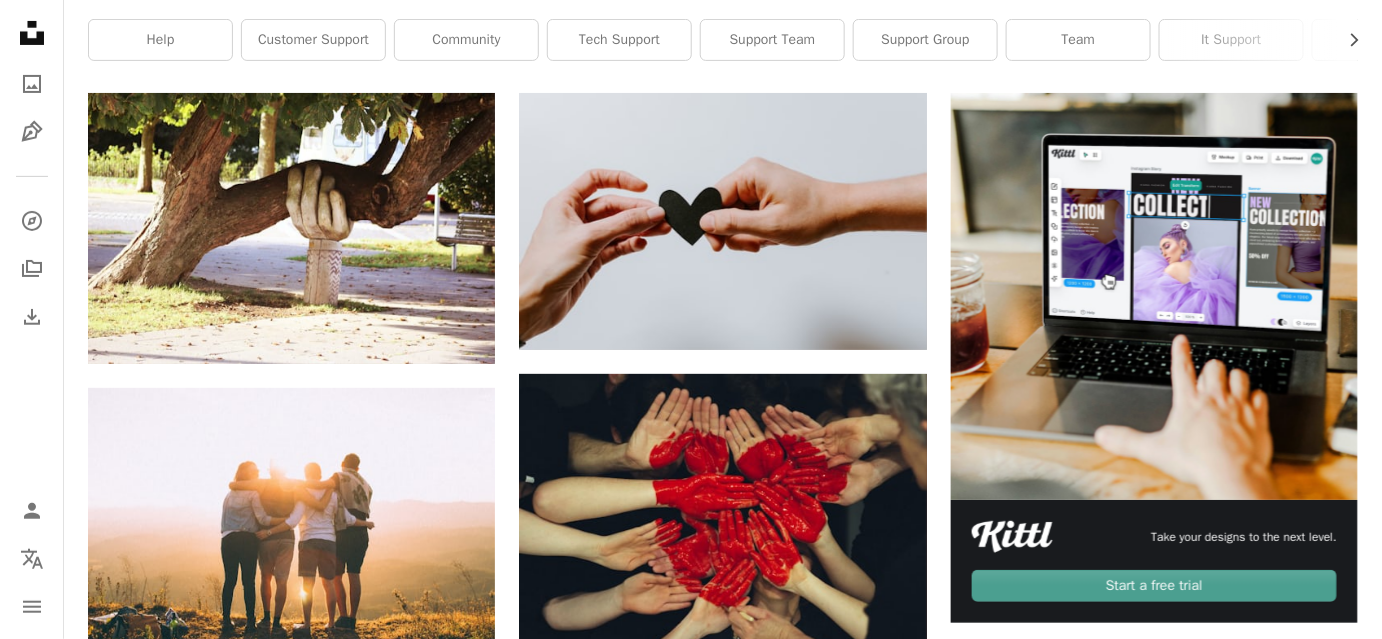 click at bounding box center [1154, 782] 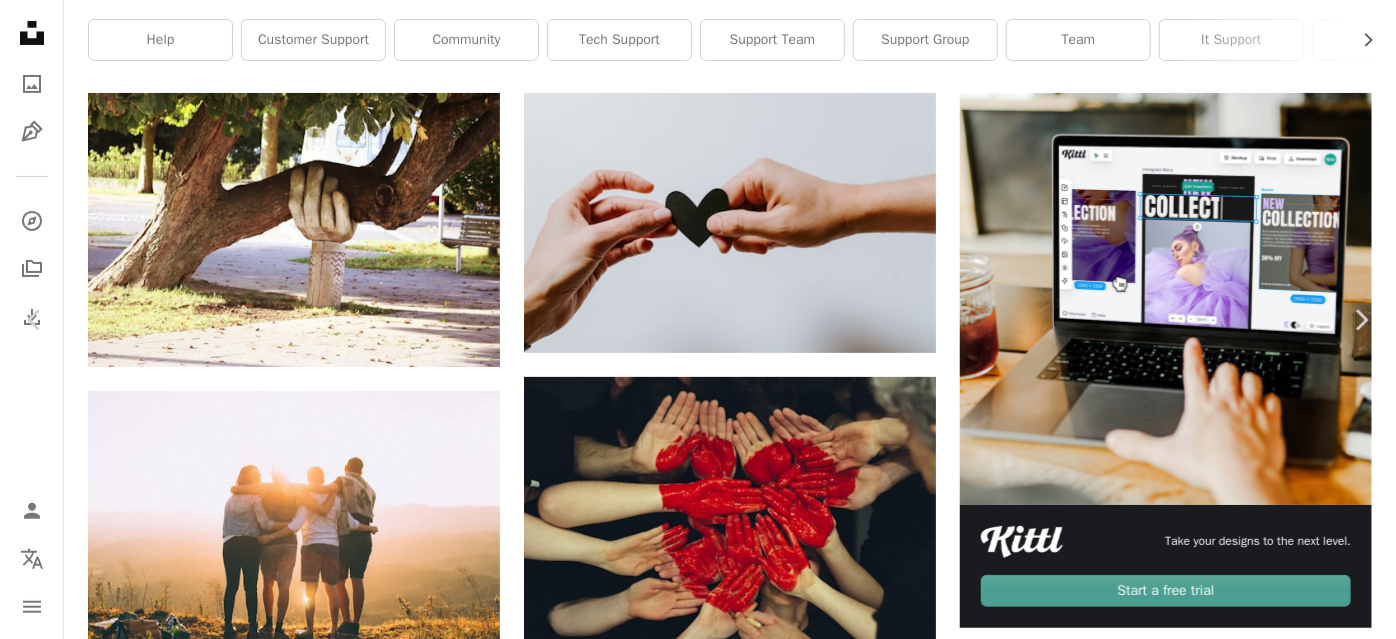 click 